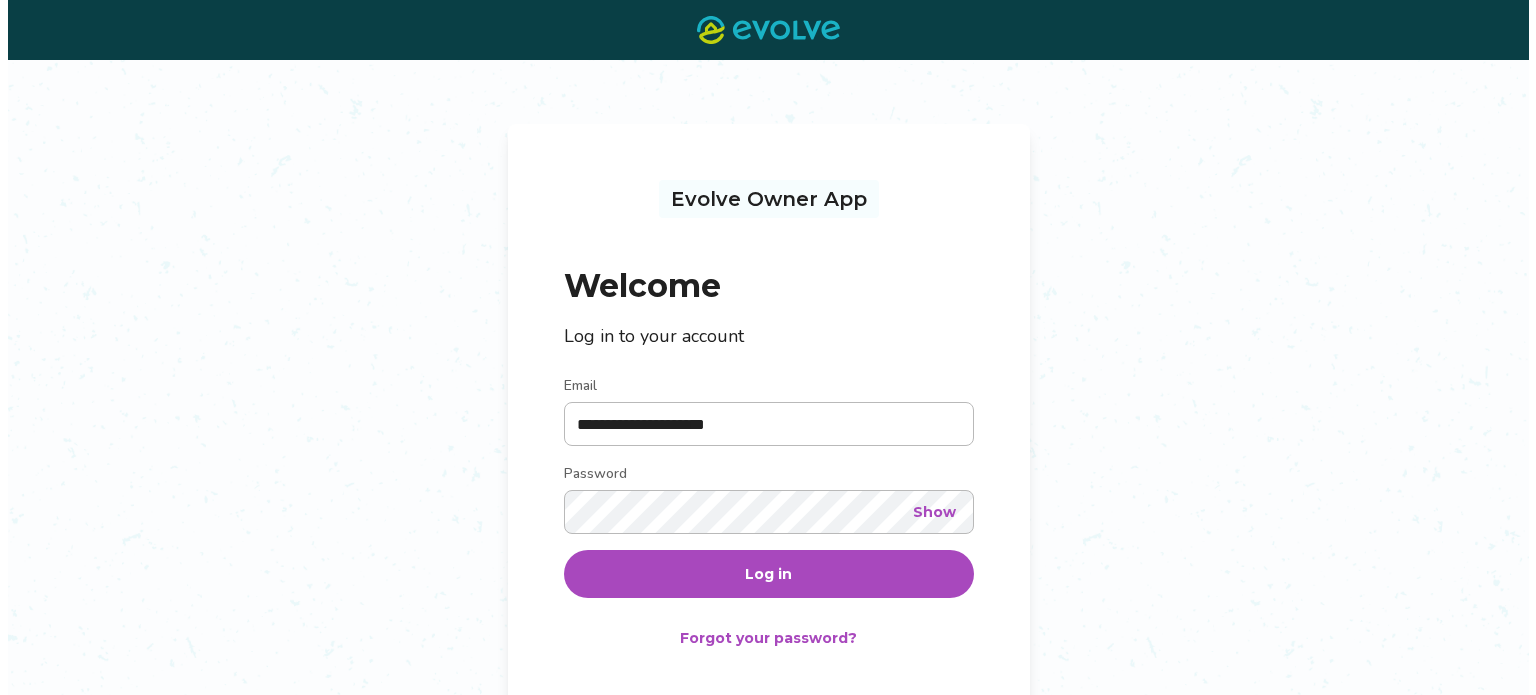scroll, scrollTop: 0, scrollLeft: 0, axis: both 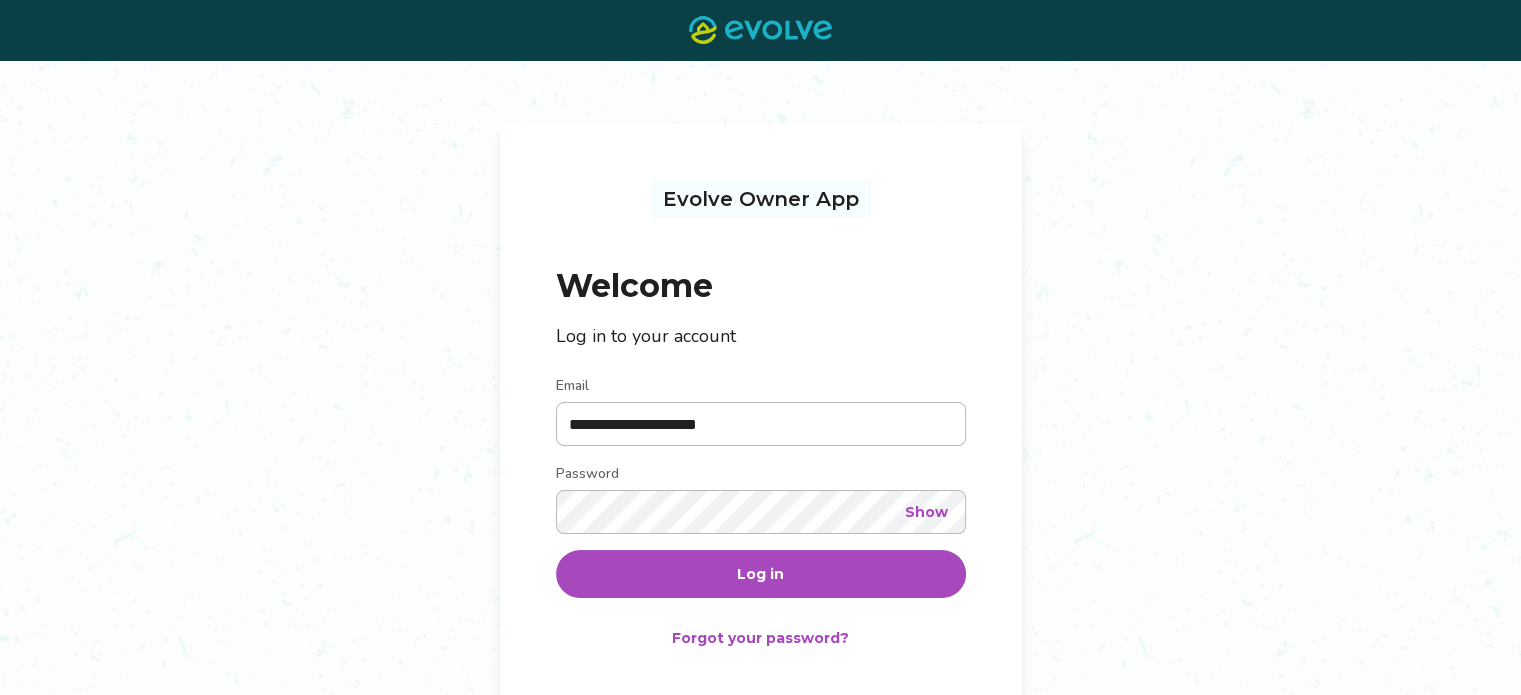 click on "Log in" at bounding box center (760, 574) 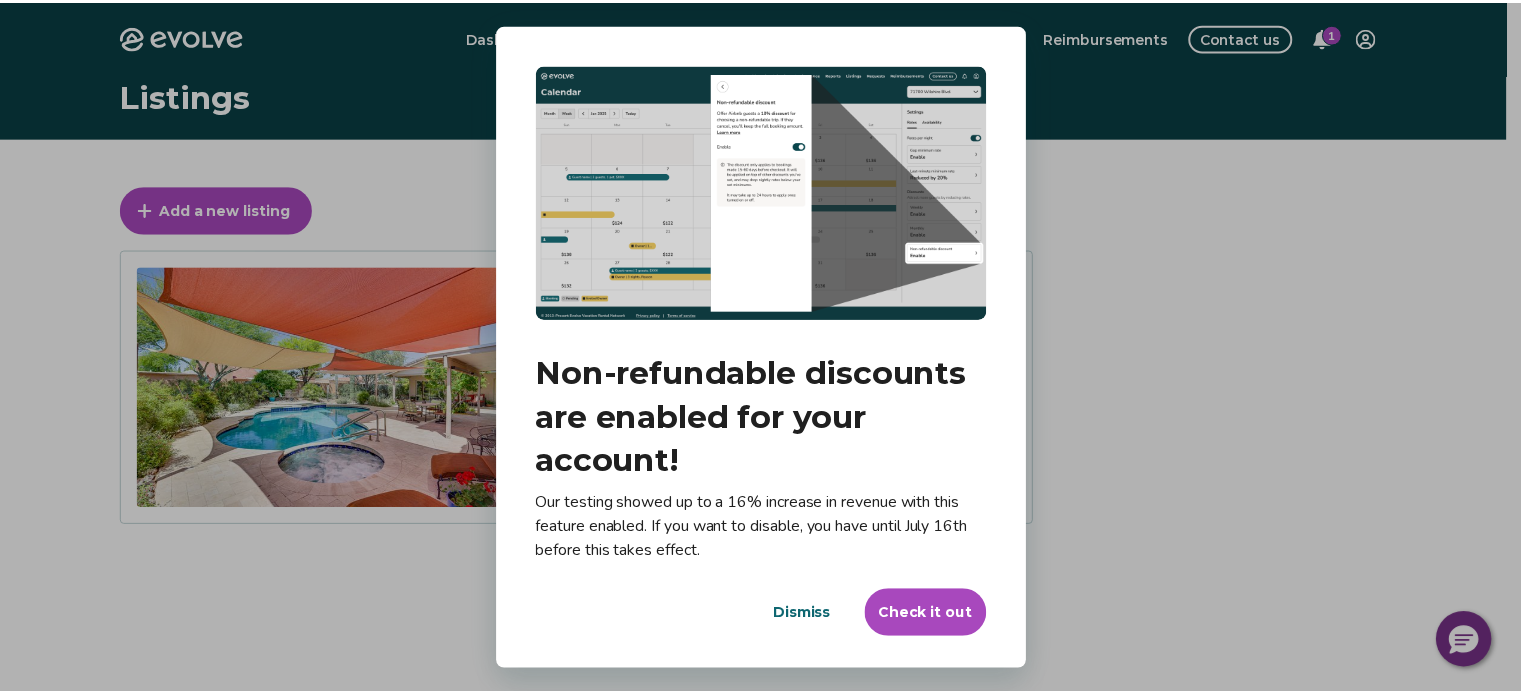 scroll, scrollTop: 4, scrollLeft: 0, axis: vertical 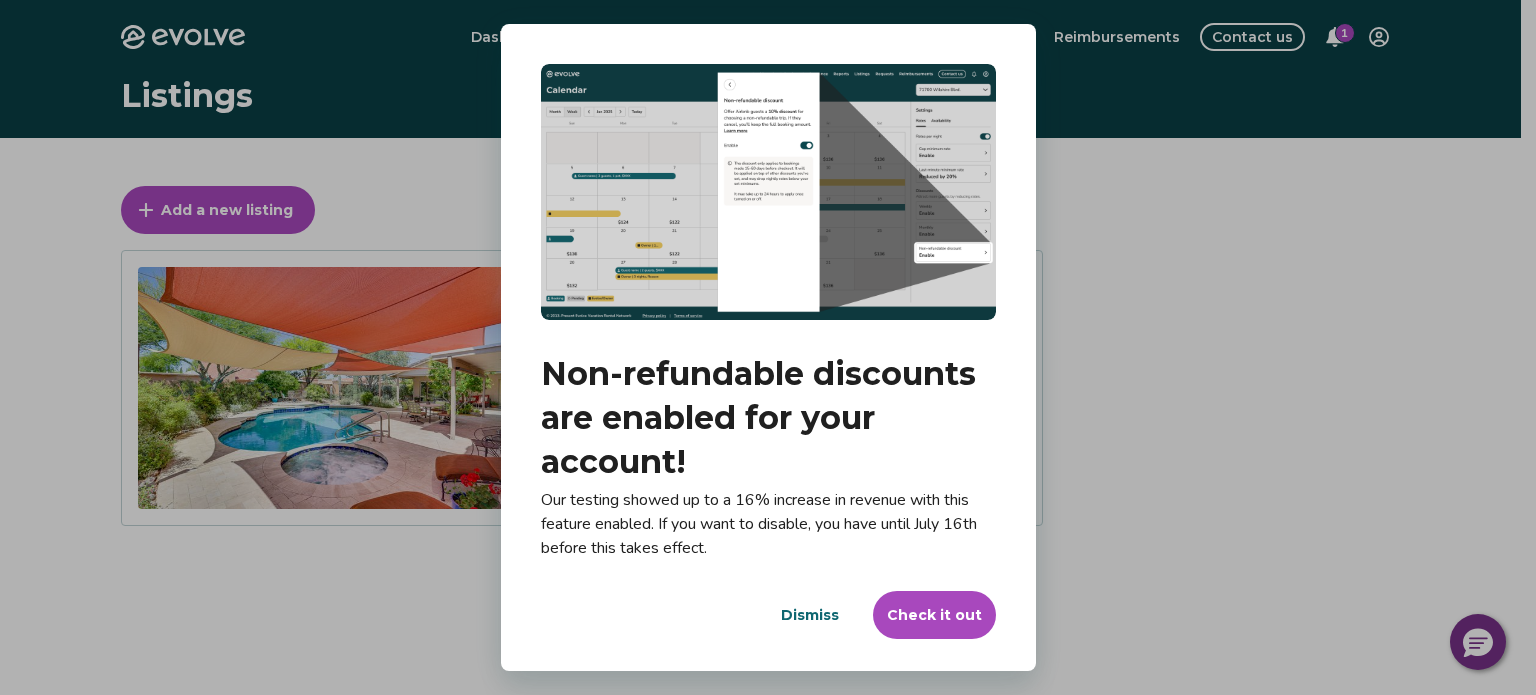 click on "Check it out" at bounding box center [934, 615] 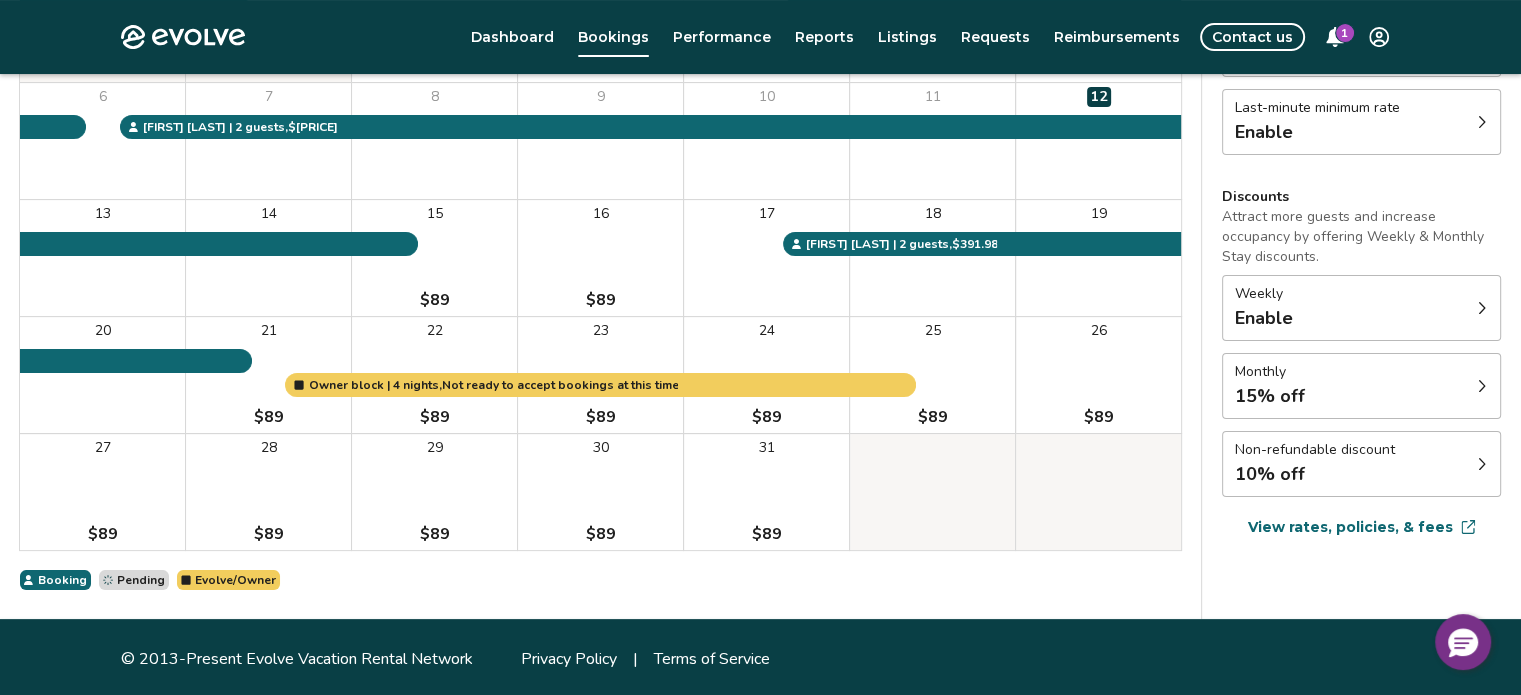 scroll, scrollTop: 339, scrollLeft: 0, axis: vertical 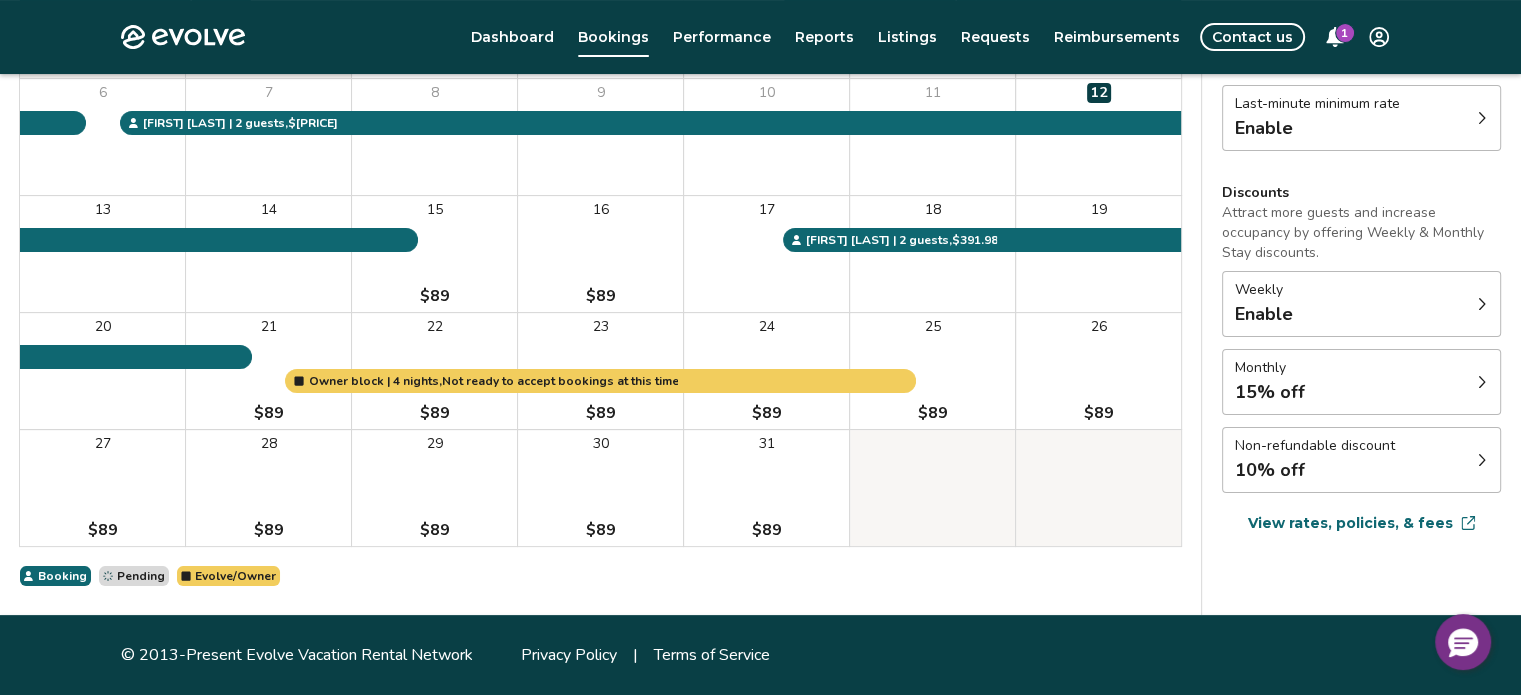 click 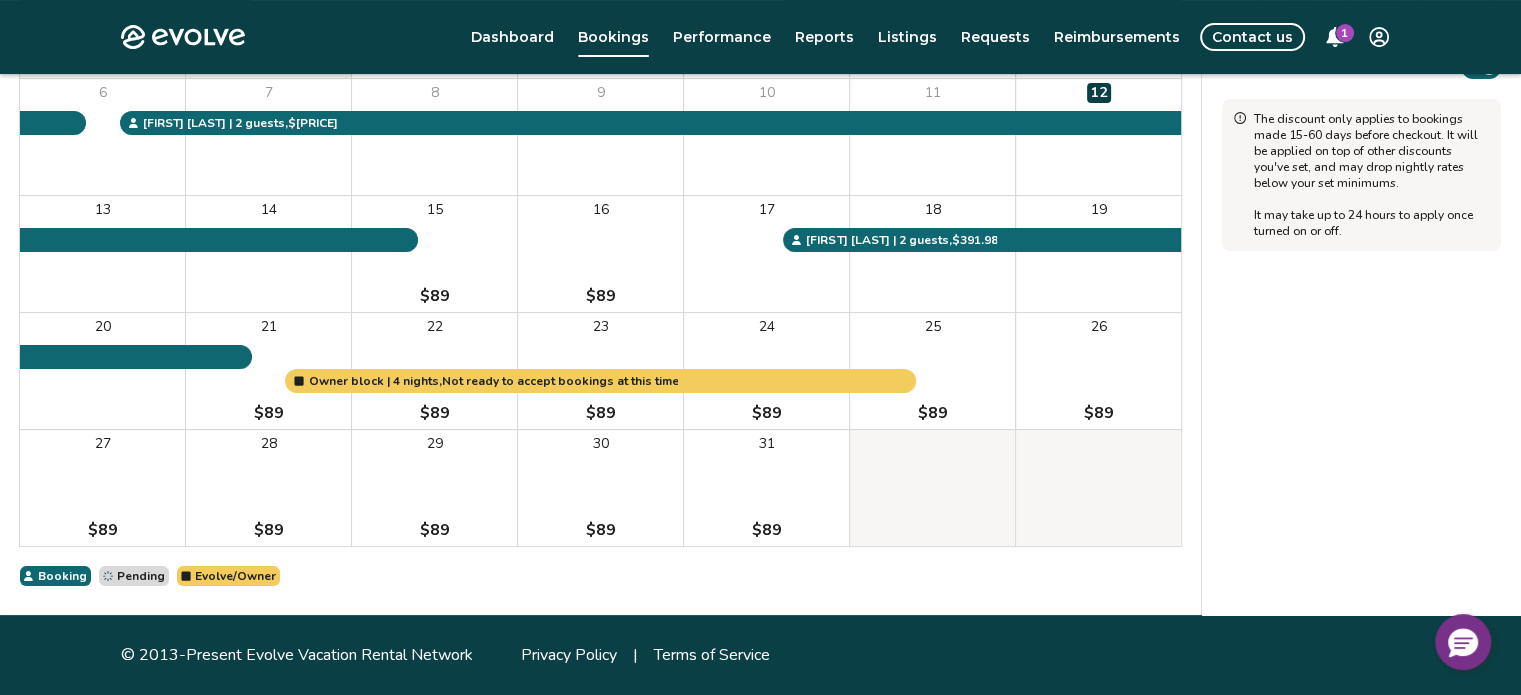 click on "The discount only applies to bookings made 15-60 days before checkout. It will be applied on top of other discounts you've set, and may drop nightly rates below your set minimums. It may take up to 24 hours to apply once turned on or off." at bounding box center [1371, 175] 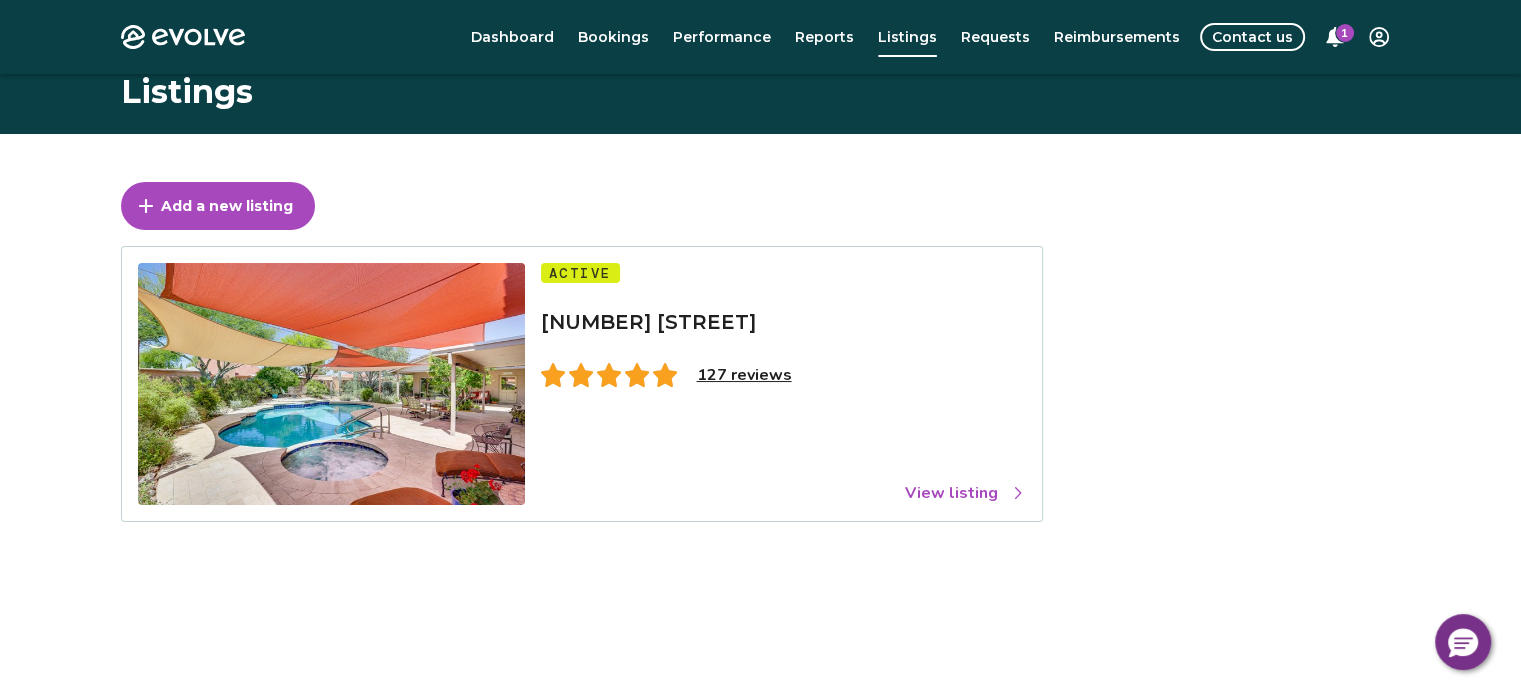 scroll, scrollTop: 0, scrollLeft: 0, axis: both 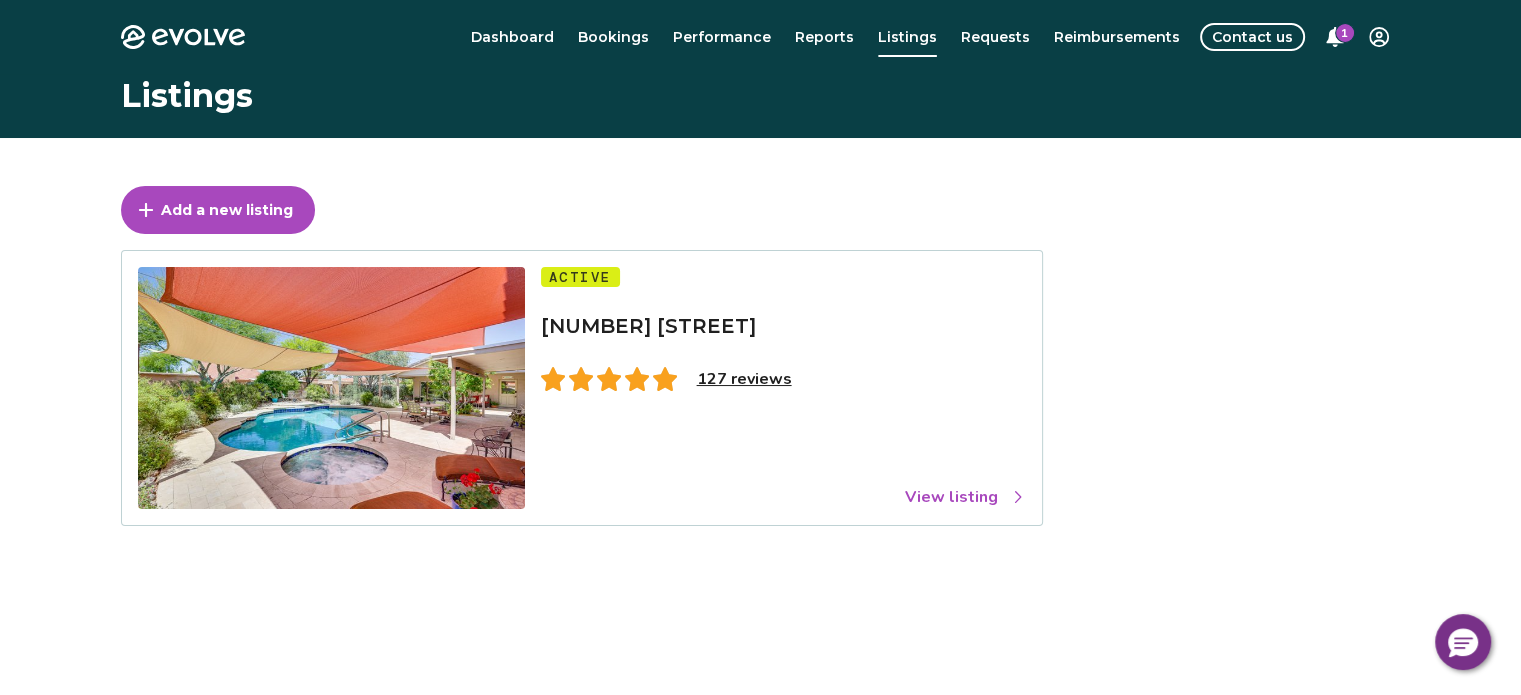 click on "View listing" at bounding box center (965, 497) 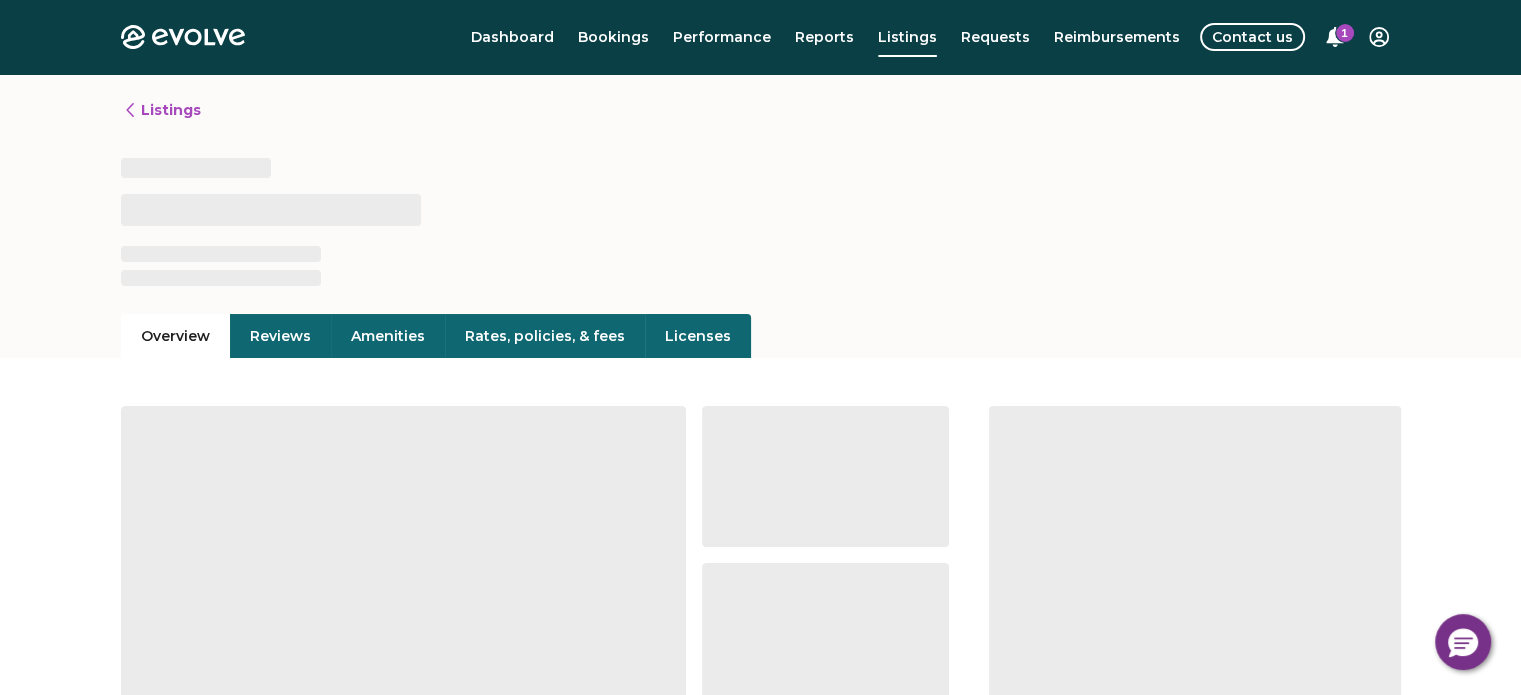 click on "1" at bounding box center [1345, 33] 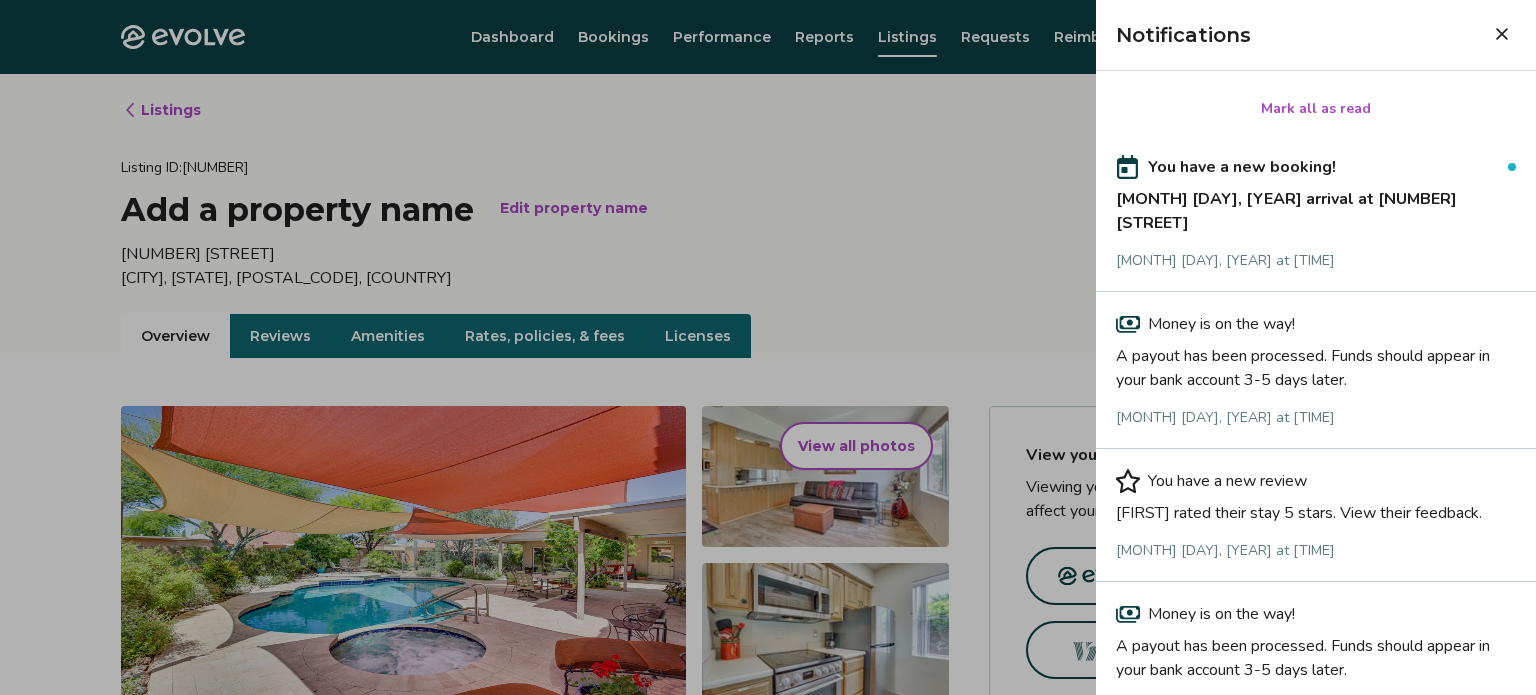 click 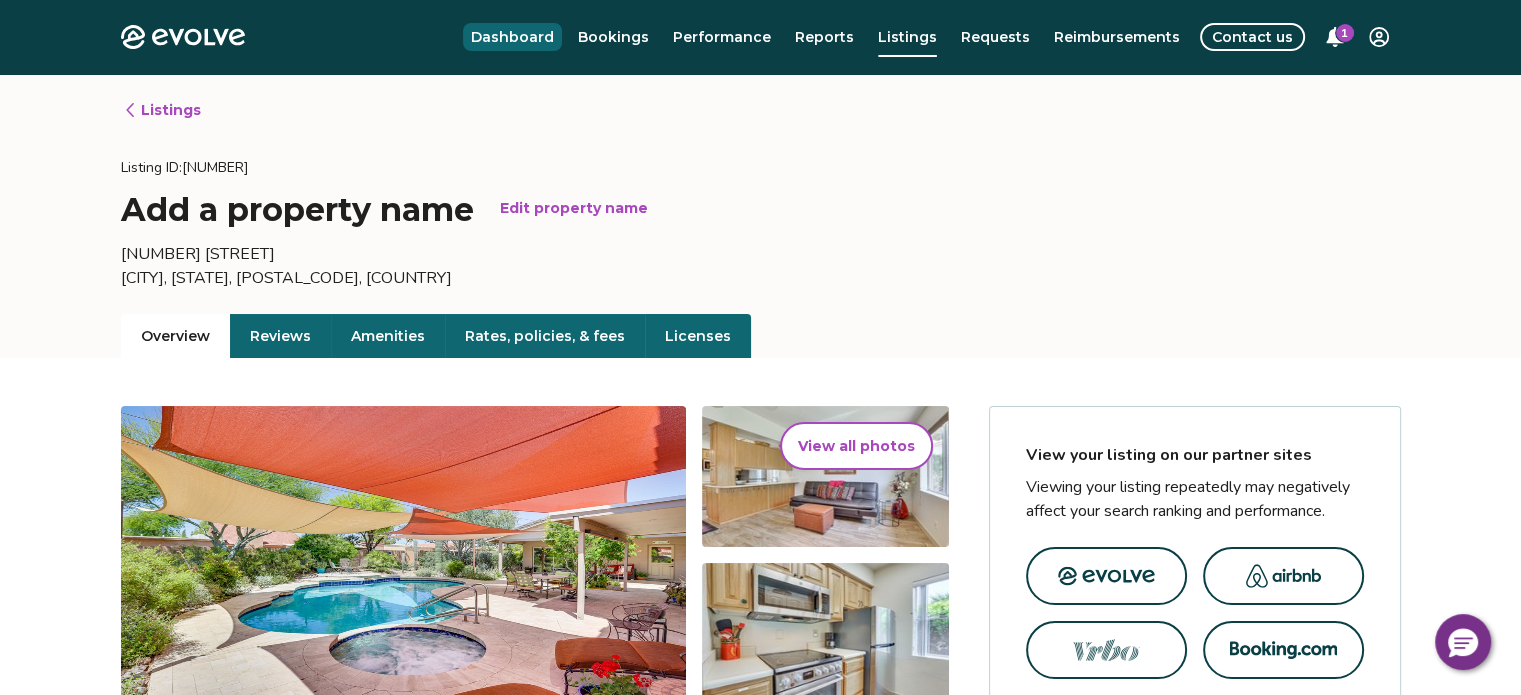 click on "Dashboard" at bounding box center [512, 37] 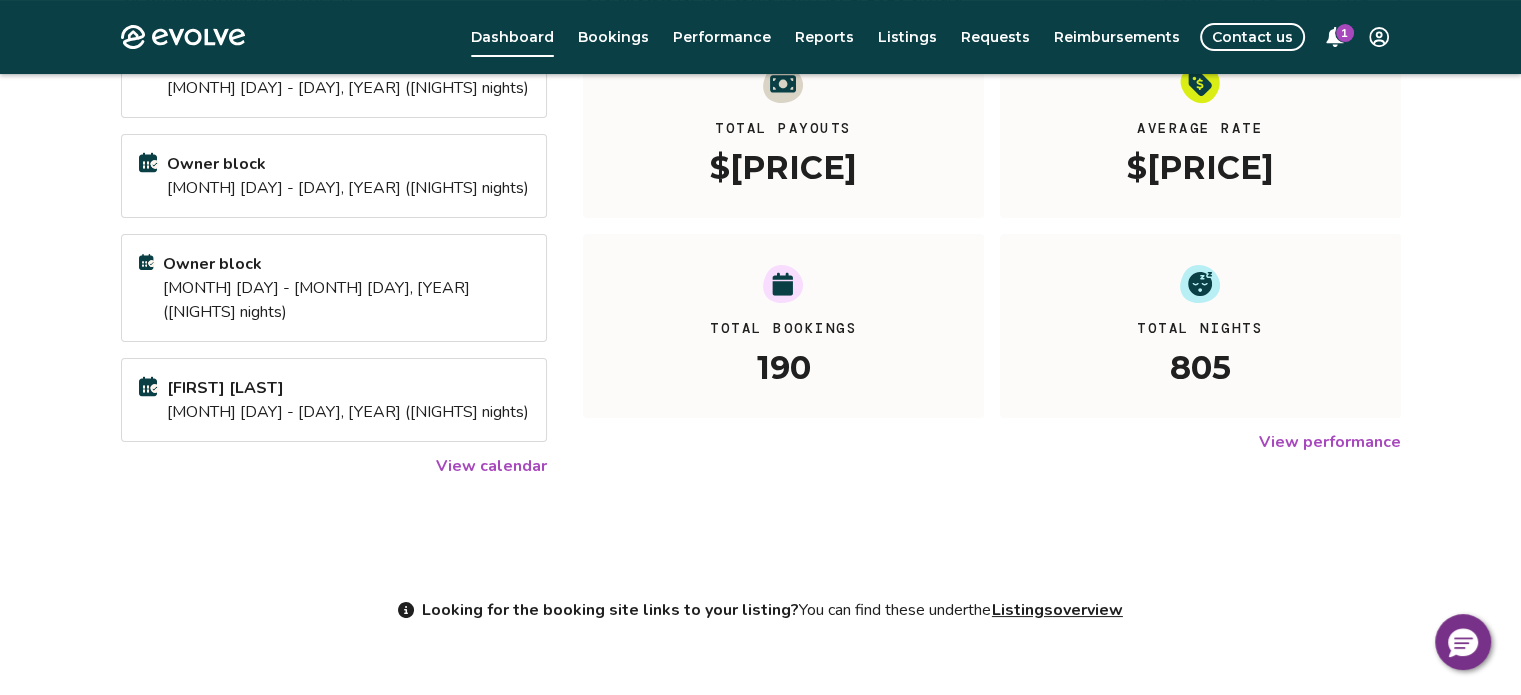 scroll, scrollTop: 0, scrollLeft: 0, axis: both 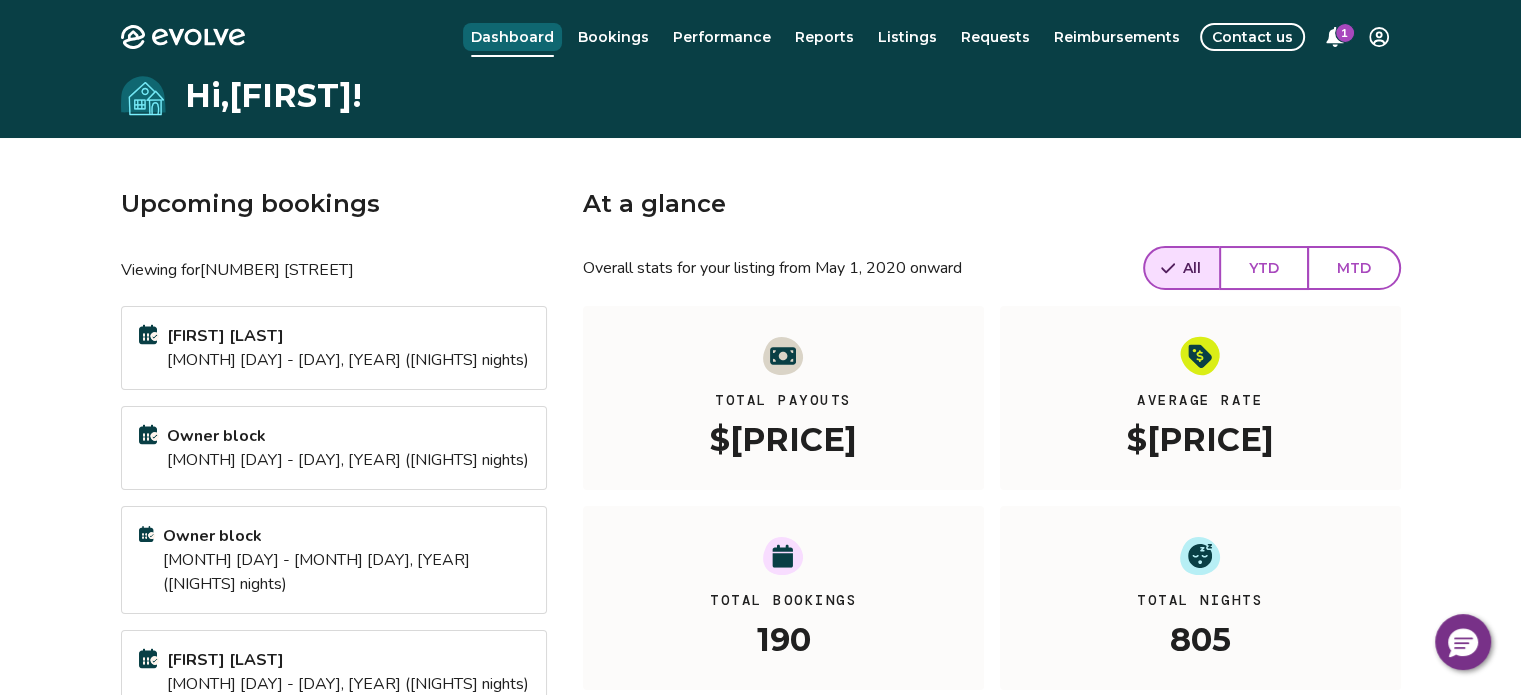 click on "Dashboard" at bounding box center [512, 37] 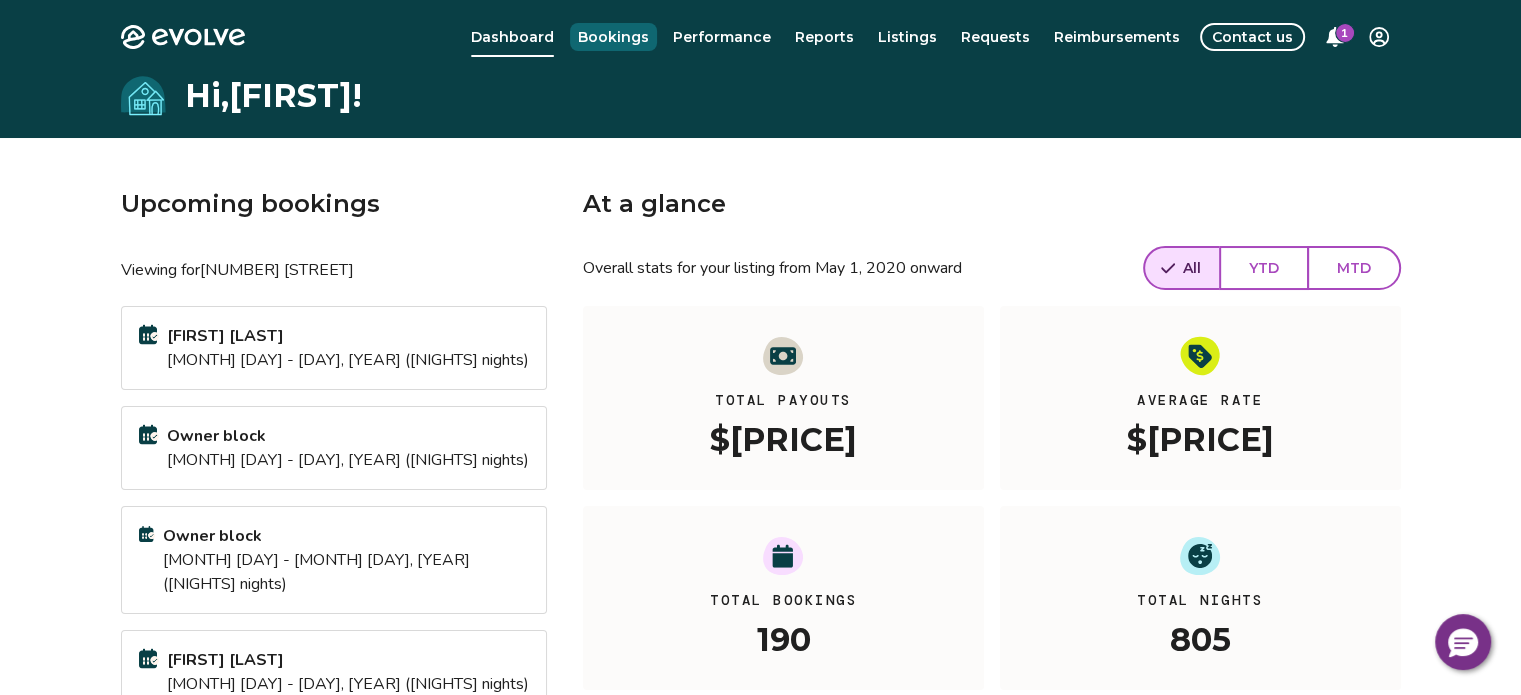 click on "Bookings" at bounding box center [613, 37] 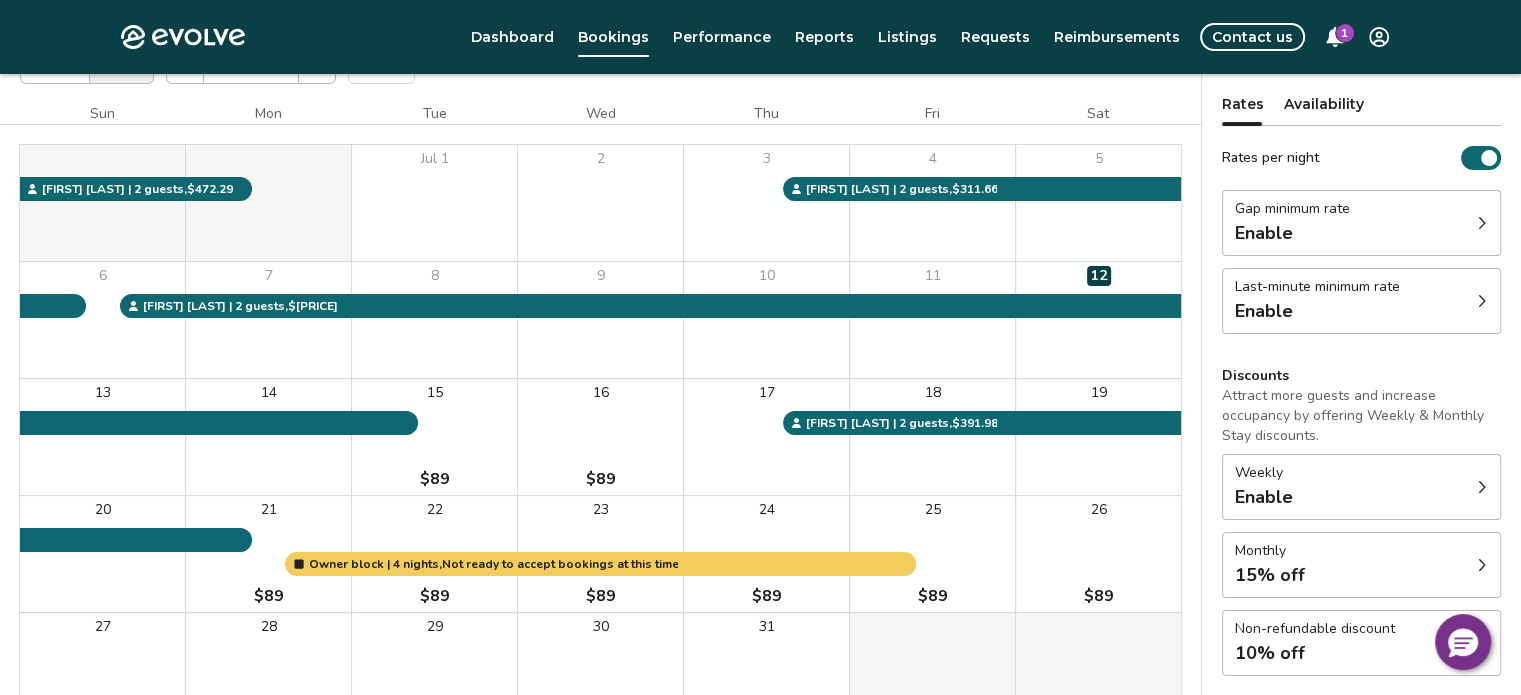 scroll, scrollTop: 0, scrollLeft: 0, axis: both 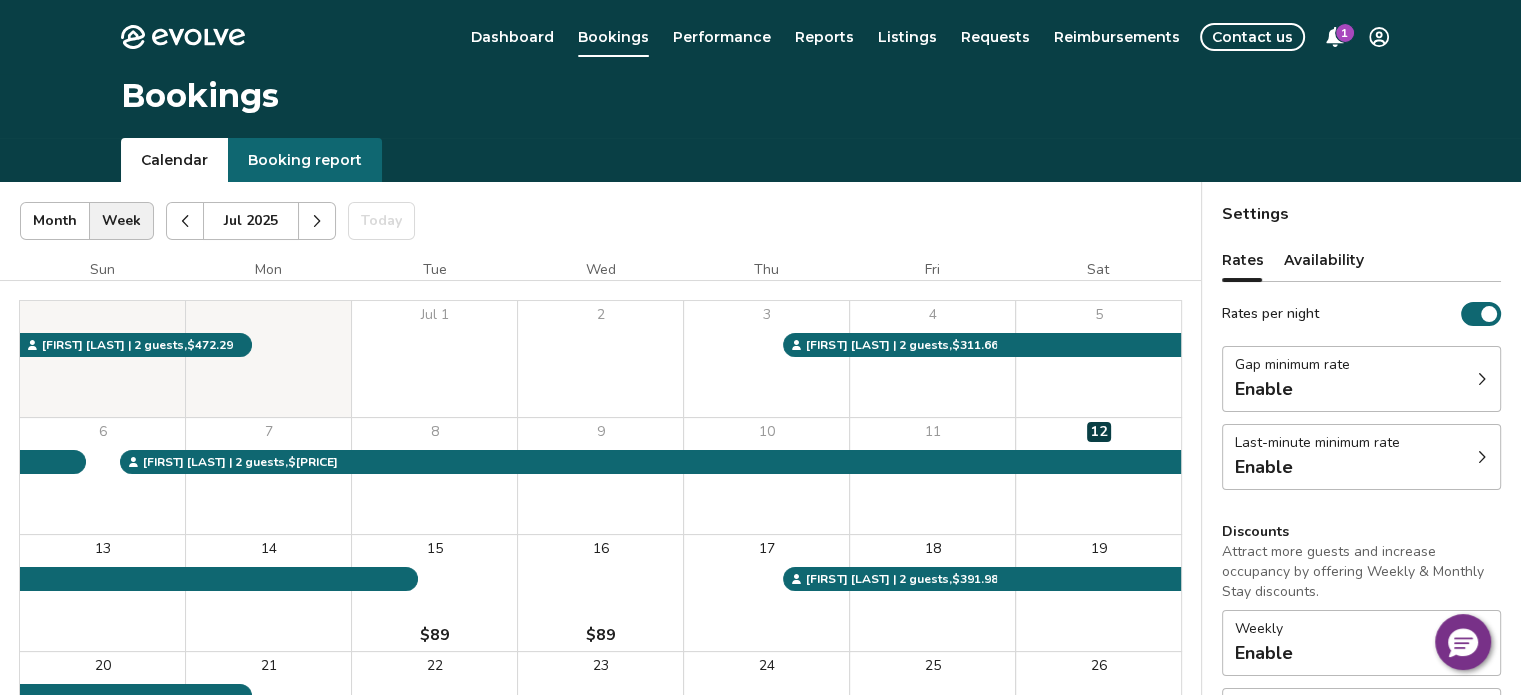 click 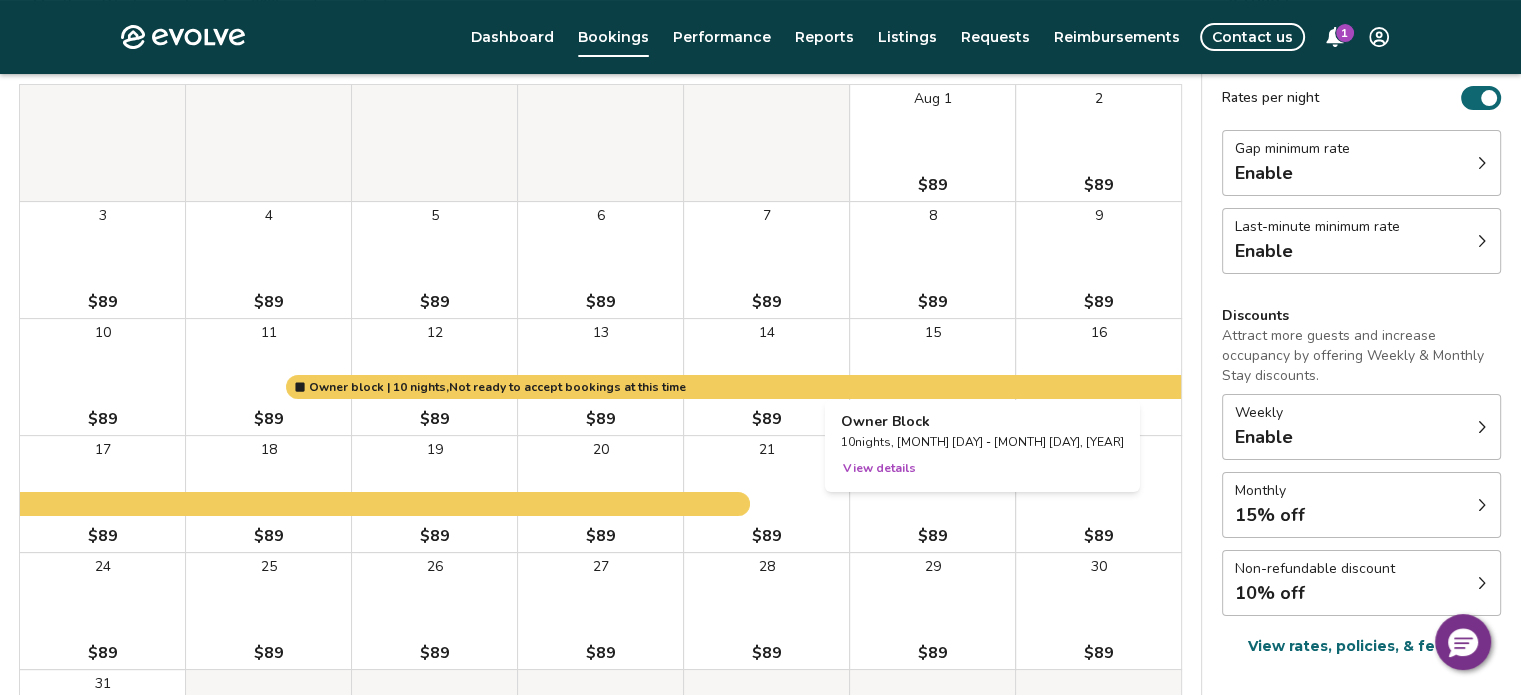 scroll, scrollTop: 220, scrollLeft: 0, axis: vertical 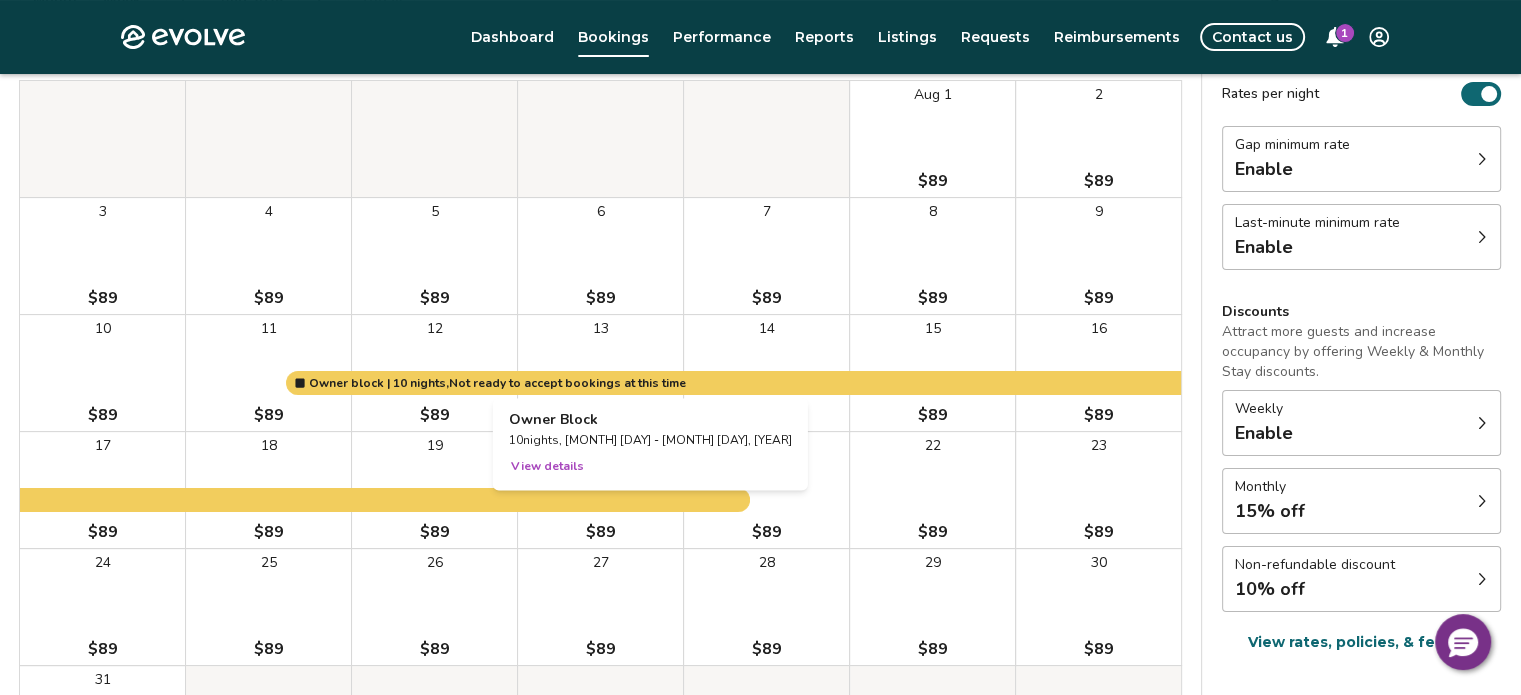 click at bounding box center (600, 373) 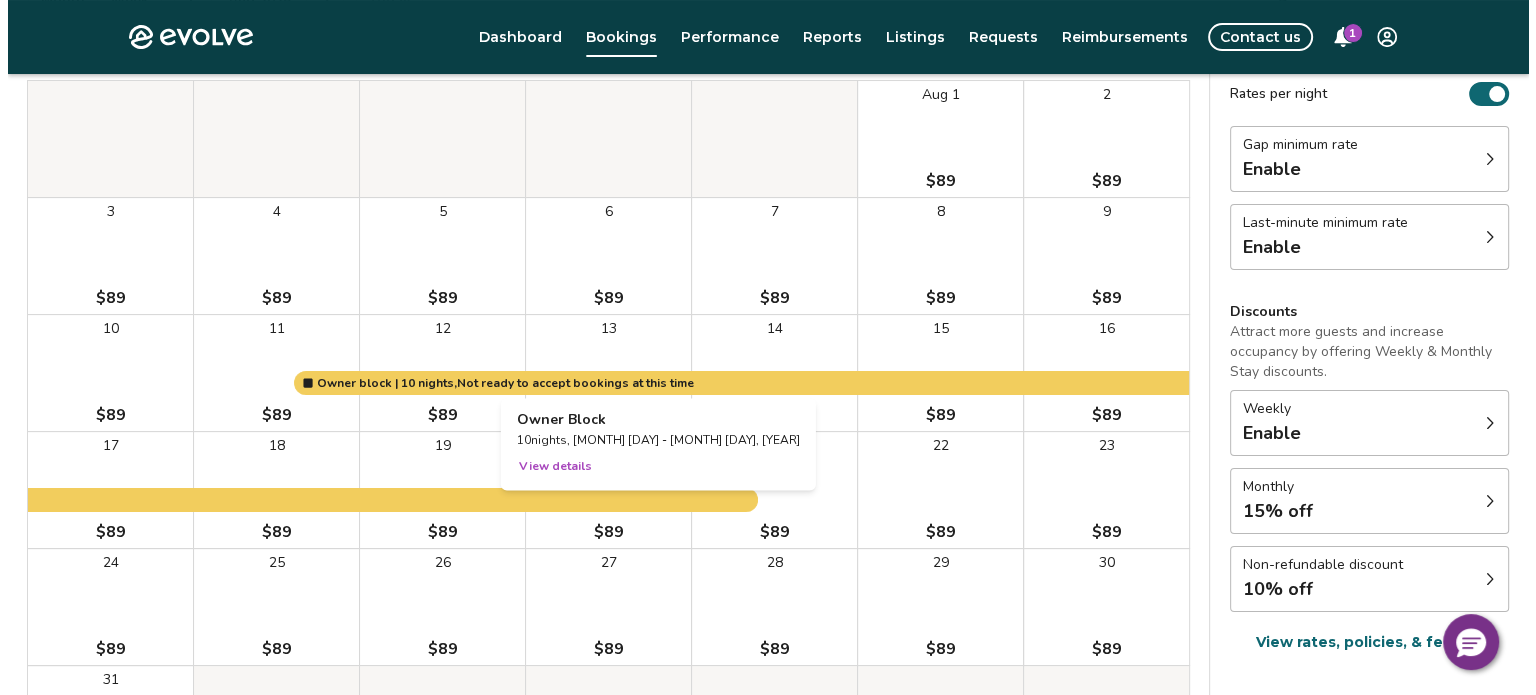 scroll, scrollTop: 0, scrollLeft: 0, axis: both 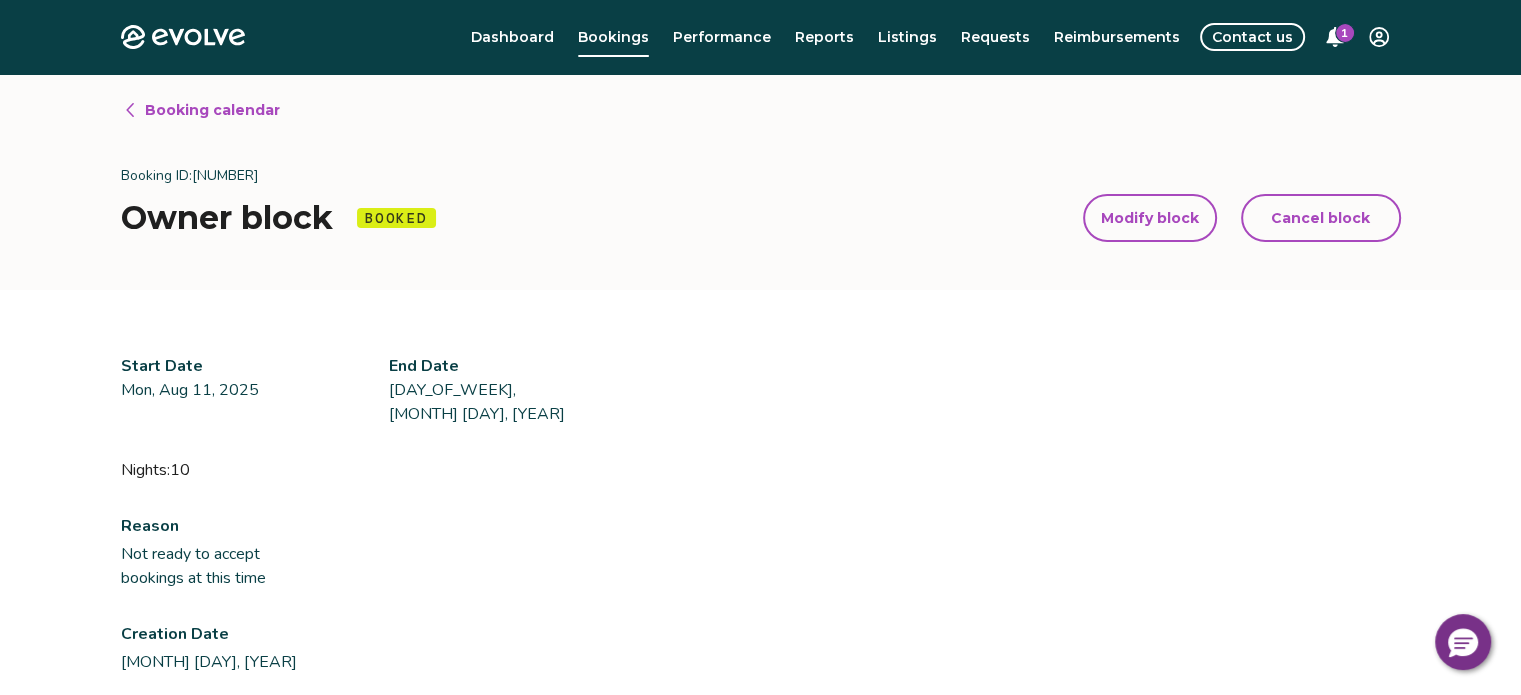 click on "Modify block" at bounding box center [1150, 218] 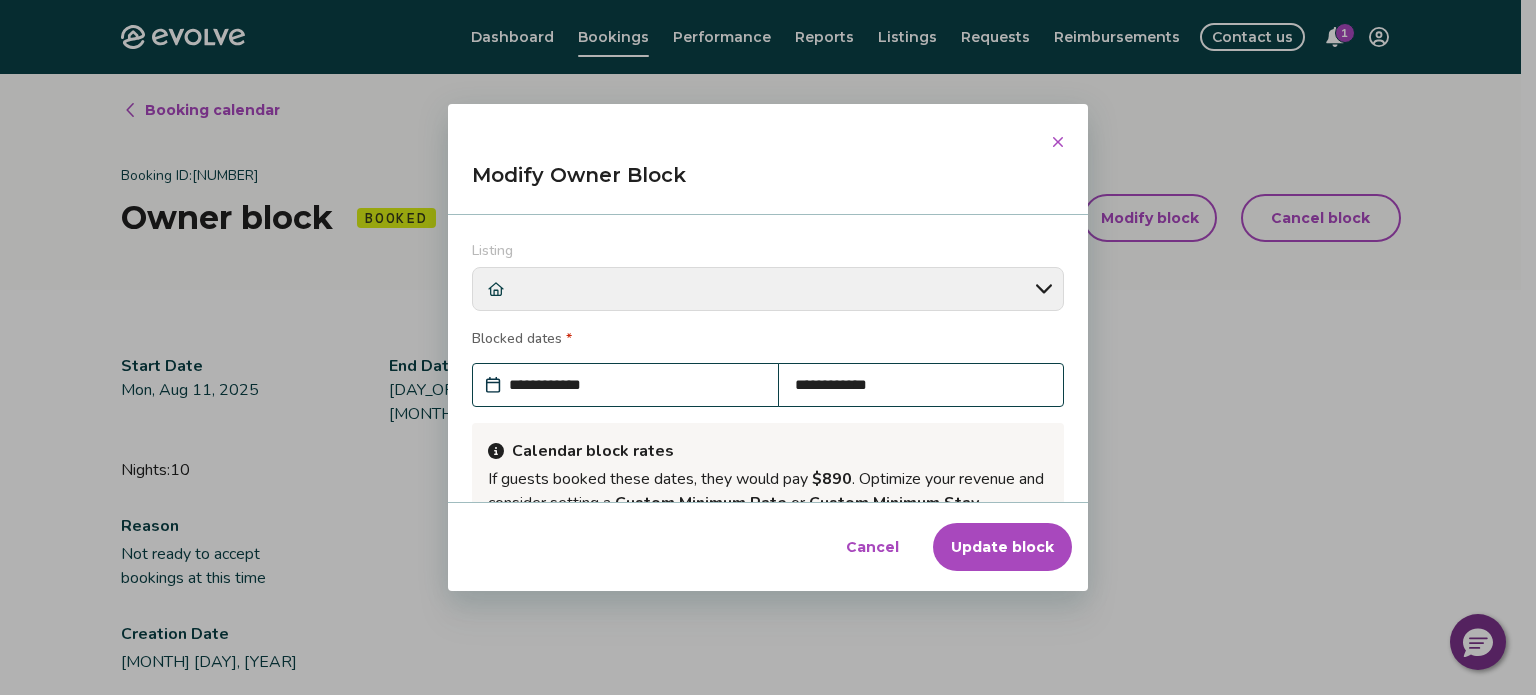 scroll, scrollTop: 245, scrollLeft: 0, axis: vertical 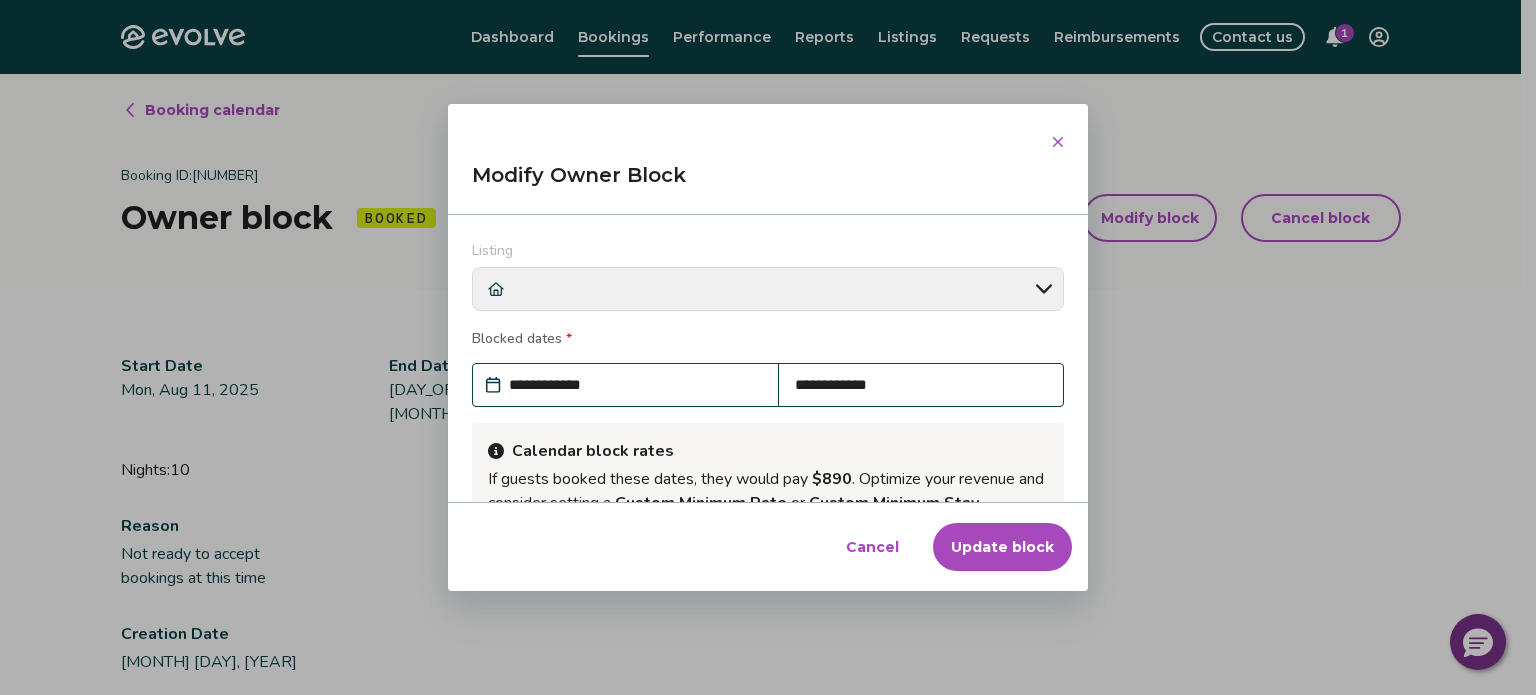 click on "**********" at bounding box center [768, 358] 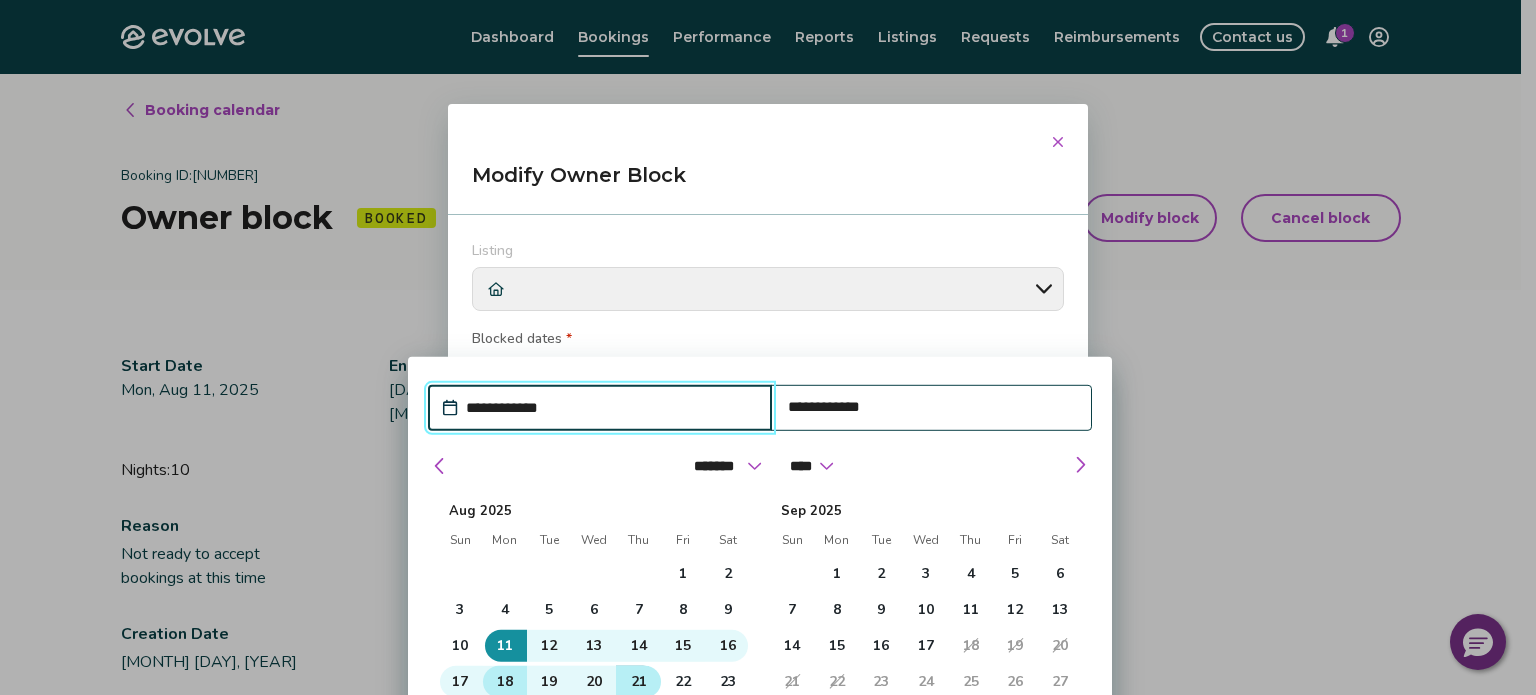 click on "18" at bounding box center [505, 682] 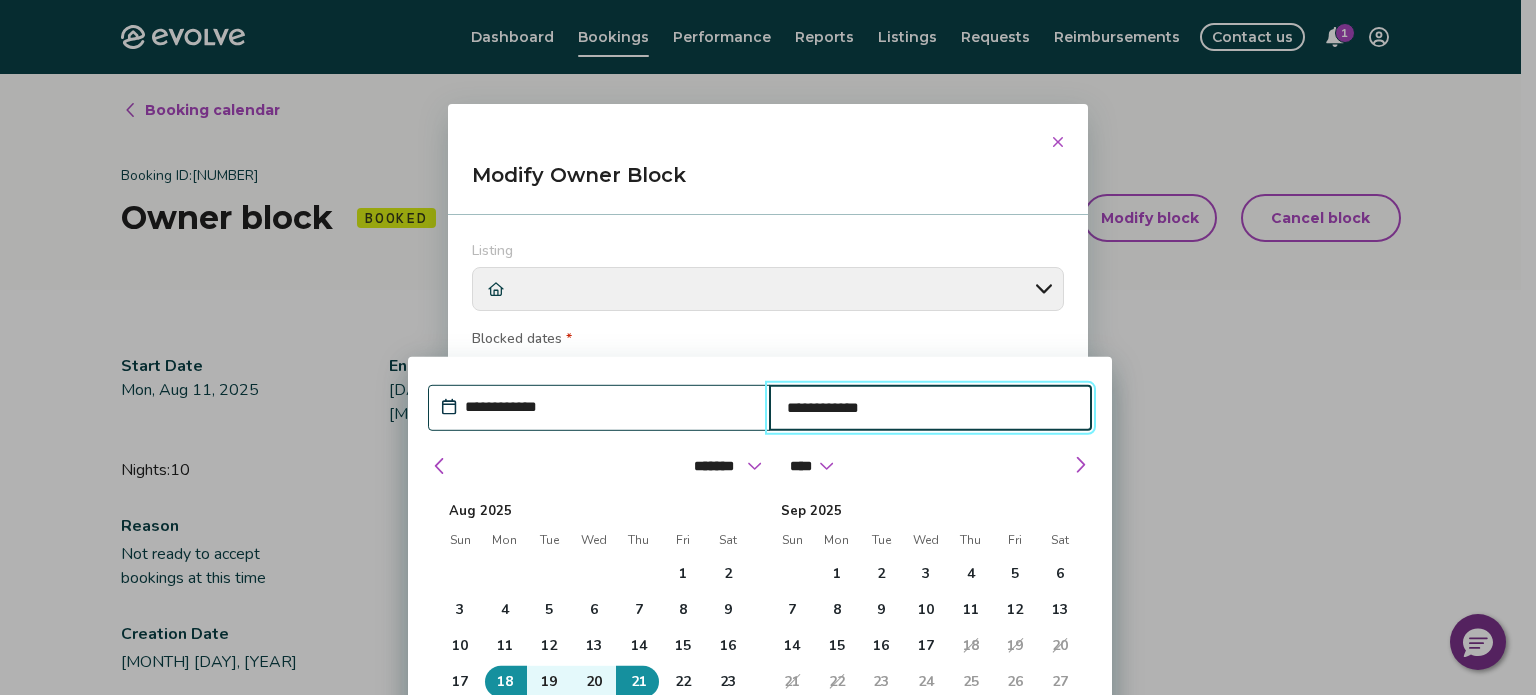 type on "**********" 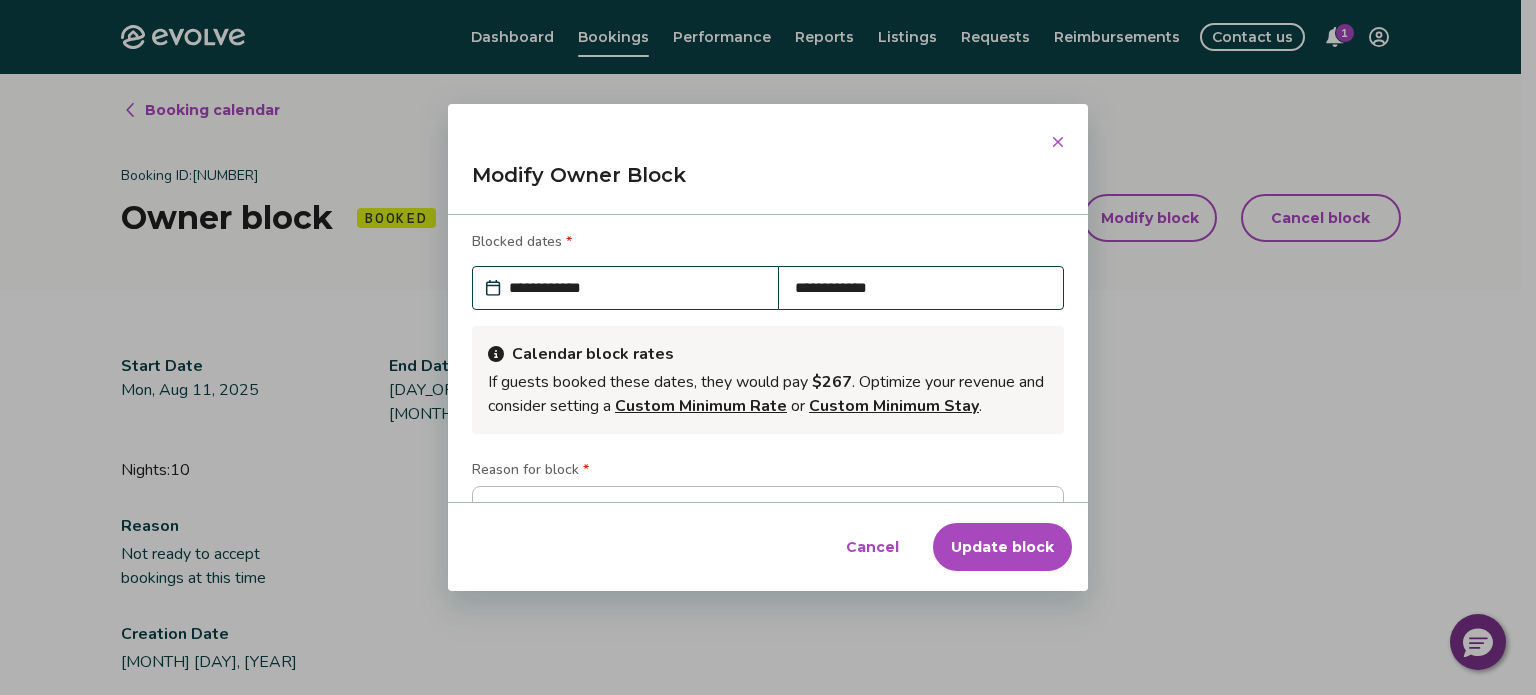scroll, scrollTop: 121, scrollLeft: 0, axis: vertical 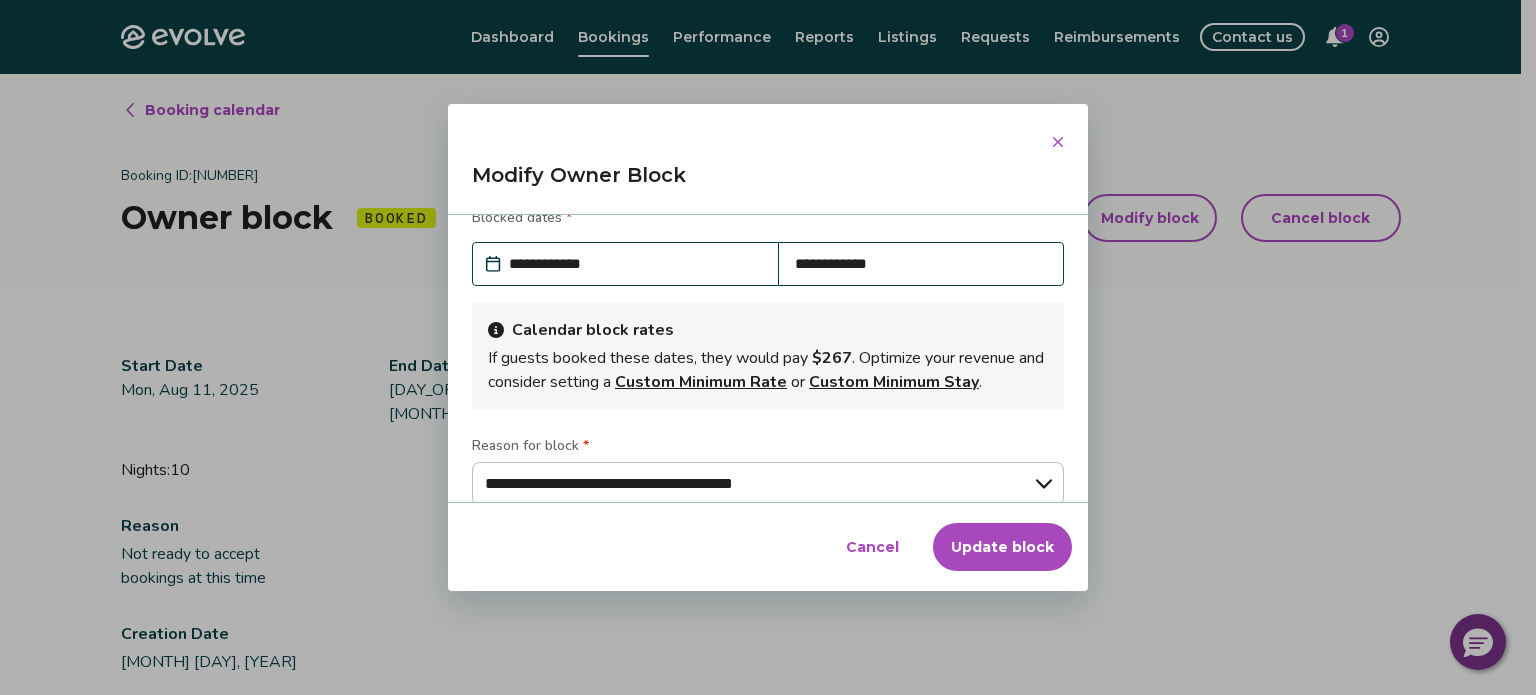 click on "**********" at bounding box center (921, 264) 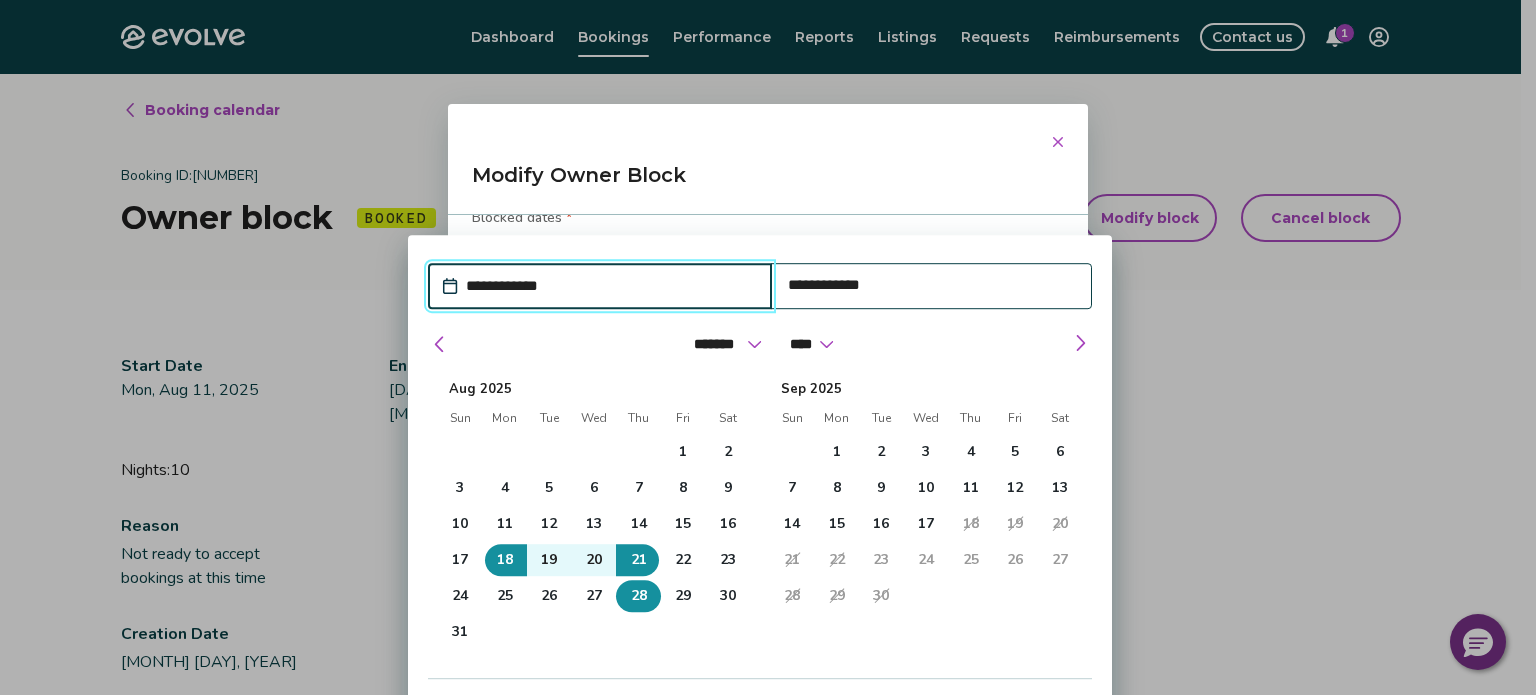 click on "28" at bounding box center [638, 596] 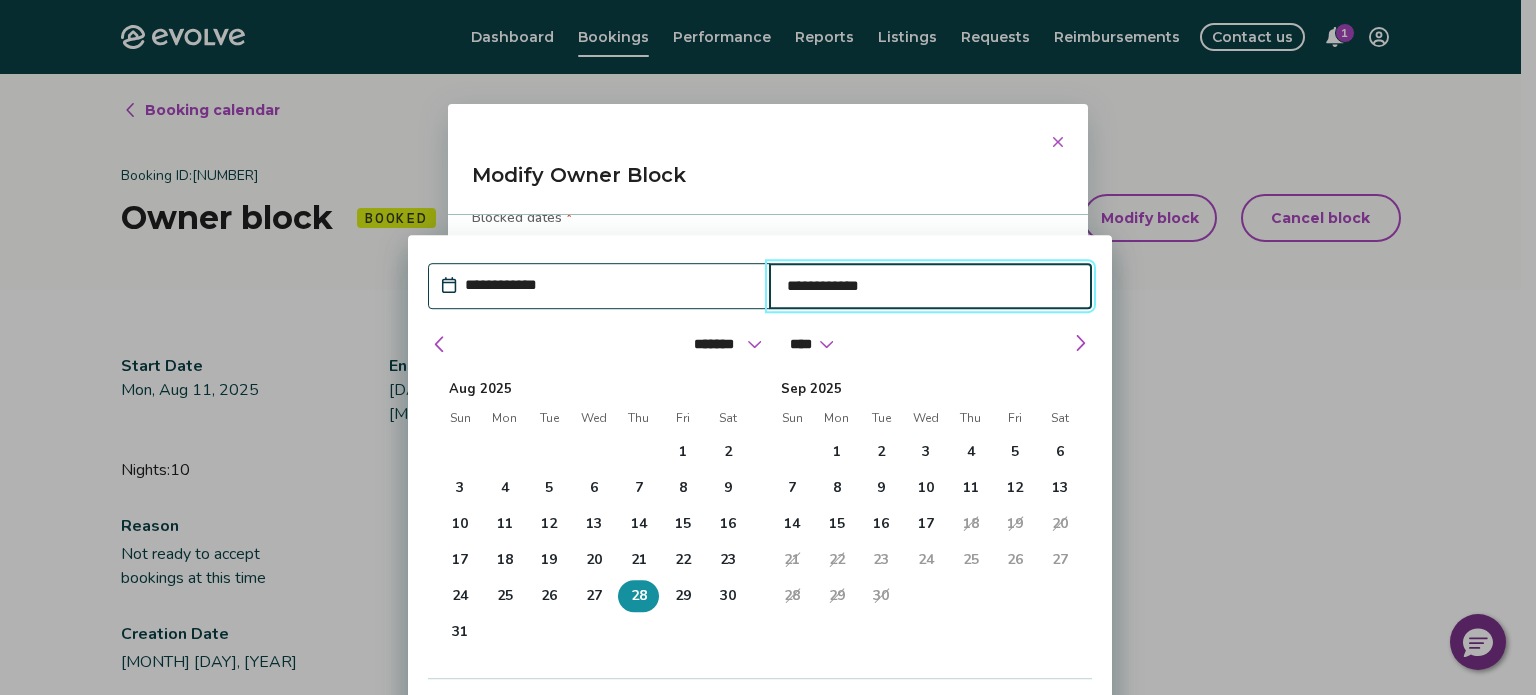 type on "*" 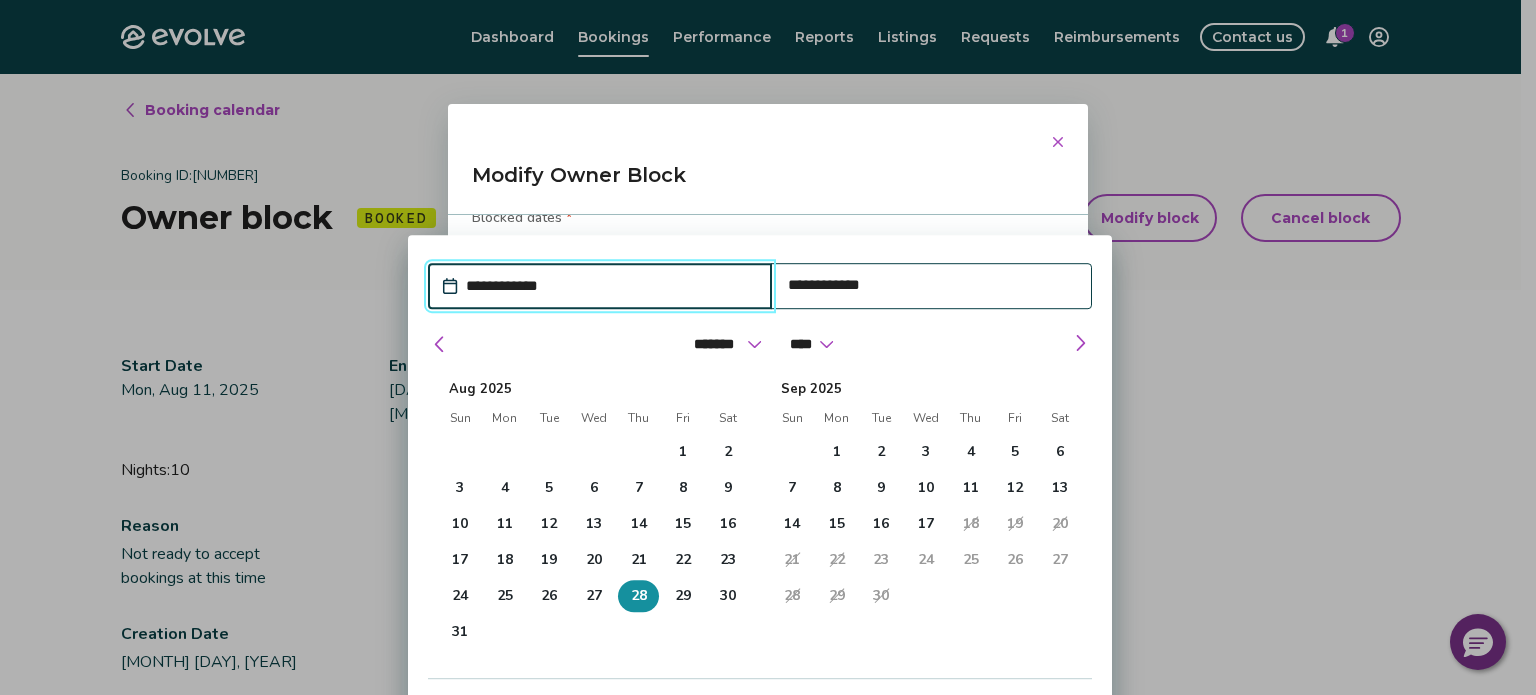 click on "**********" at bounding box center (610, 286) 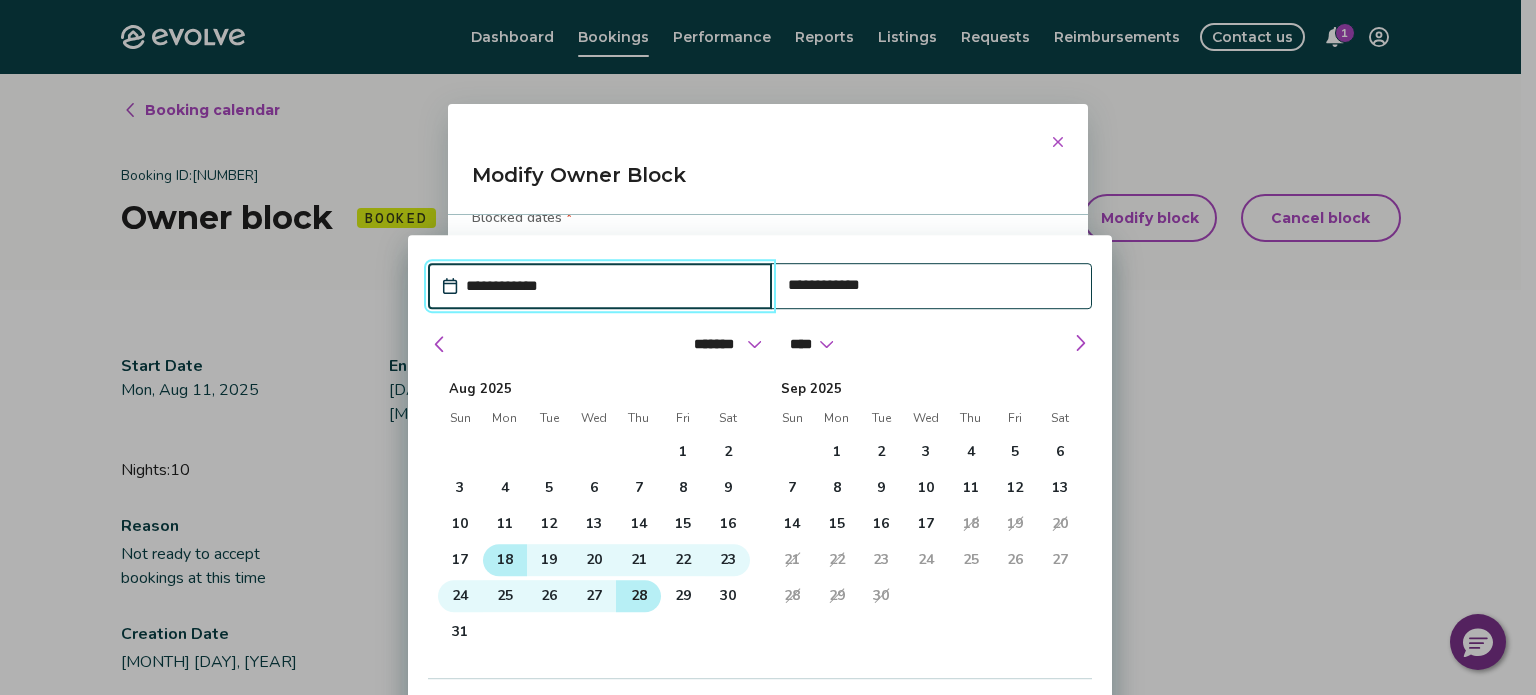 click on "18" at bounding box center [505, 560] 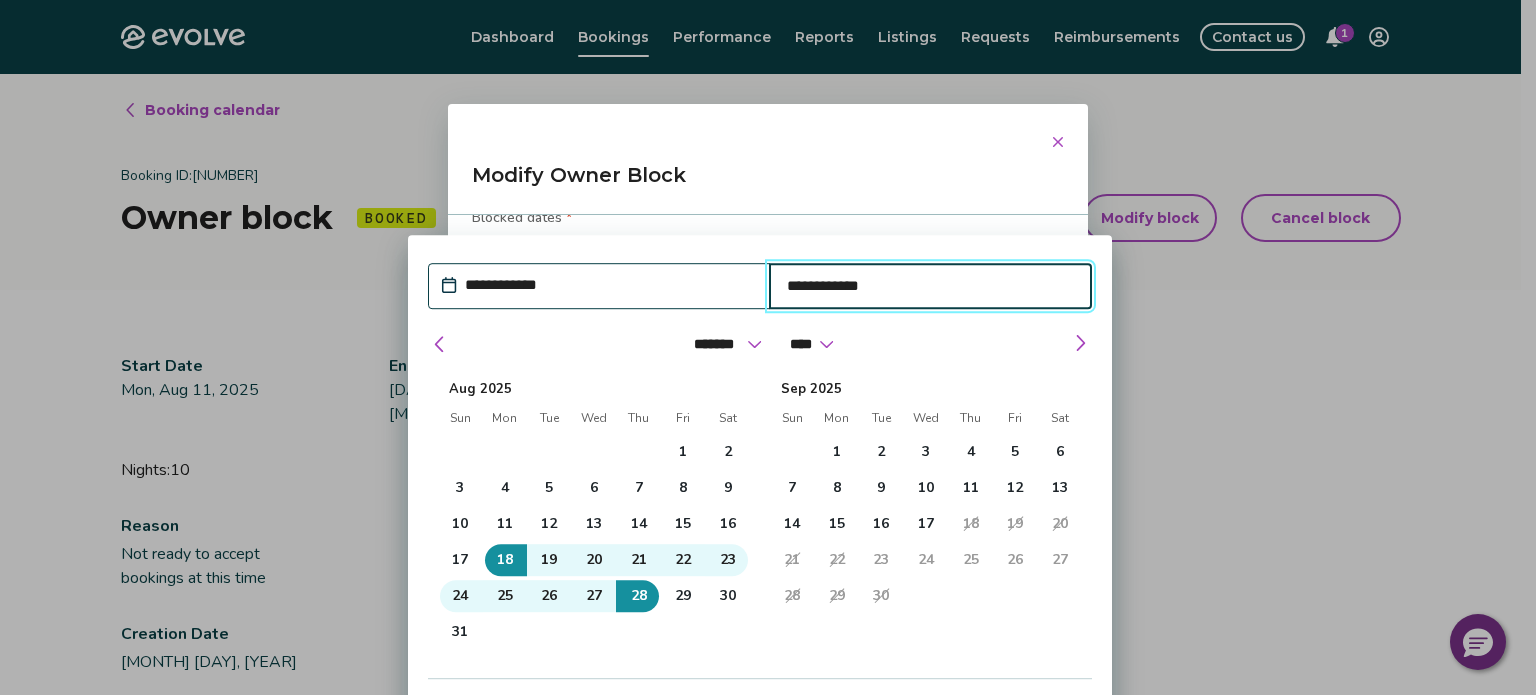 click on "[MONTH] [YEAR] Sun Mon Tue Wed Thu Fri Sat 31 1 2 3 4 5 6 7 8 9 10 11 12 13 14 15 16 17 18 19 20 21 22 23 24 25 26 27 28 29 30 1 2 3 4" at bounding box center (926, 519) 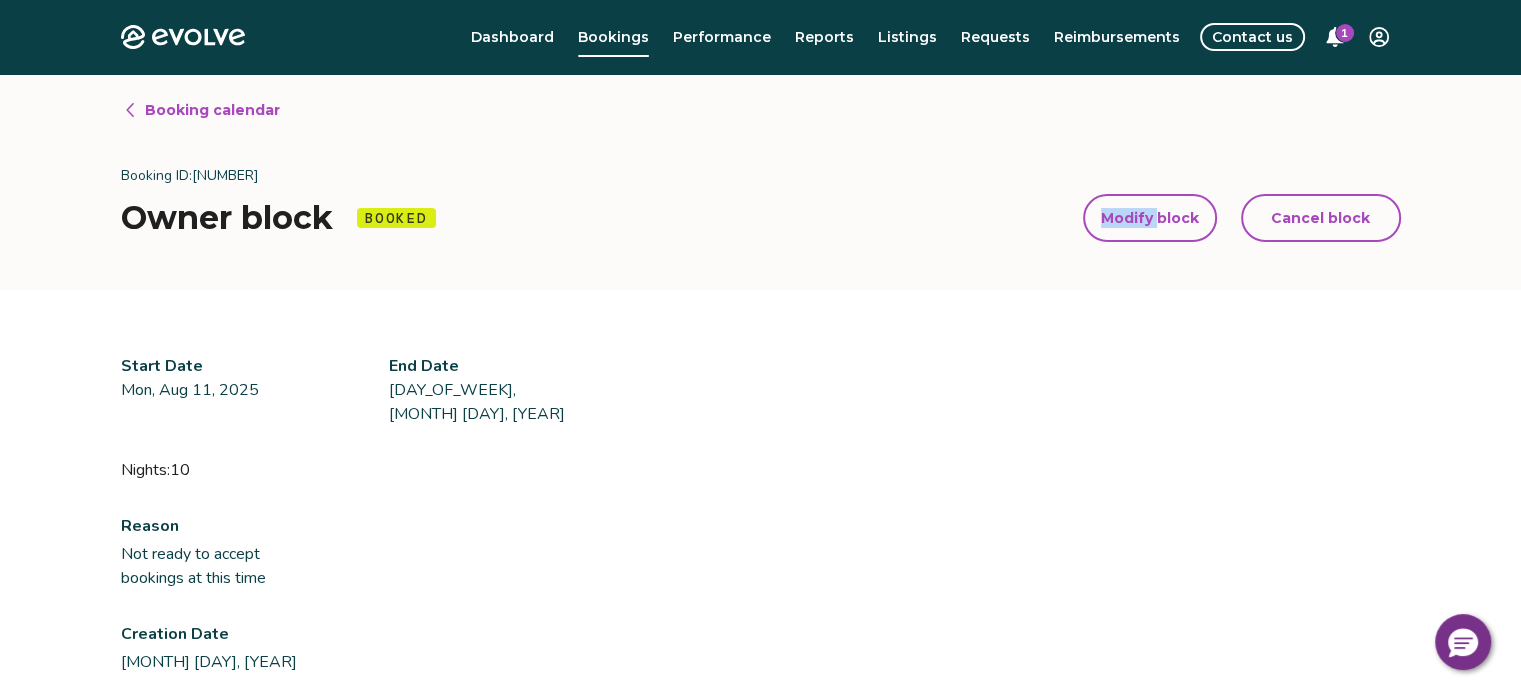click on "Modify block" at bounding box center [1150, 218] 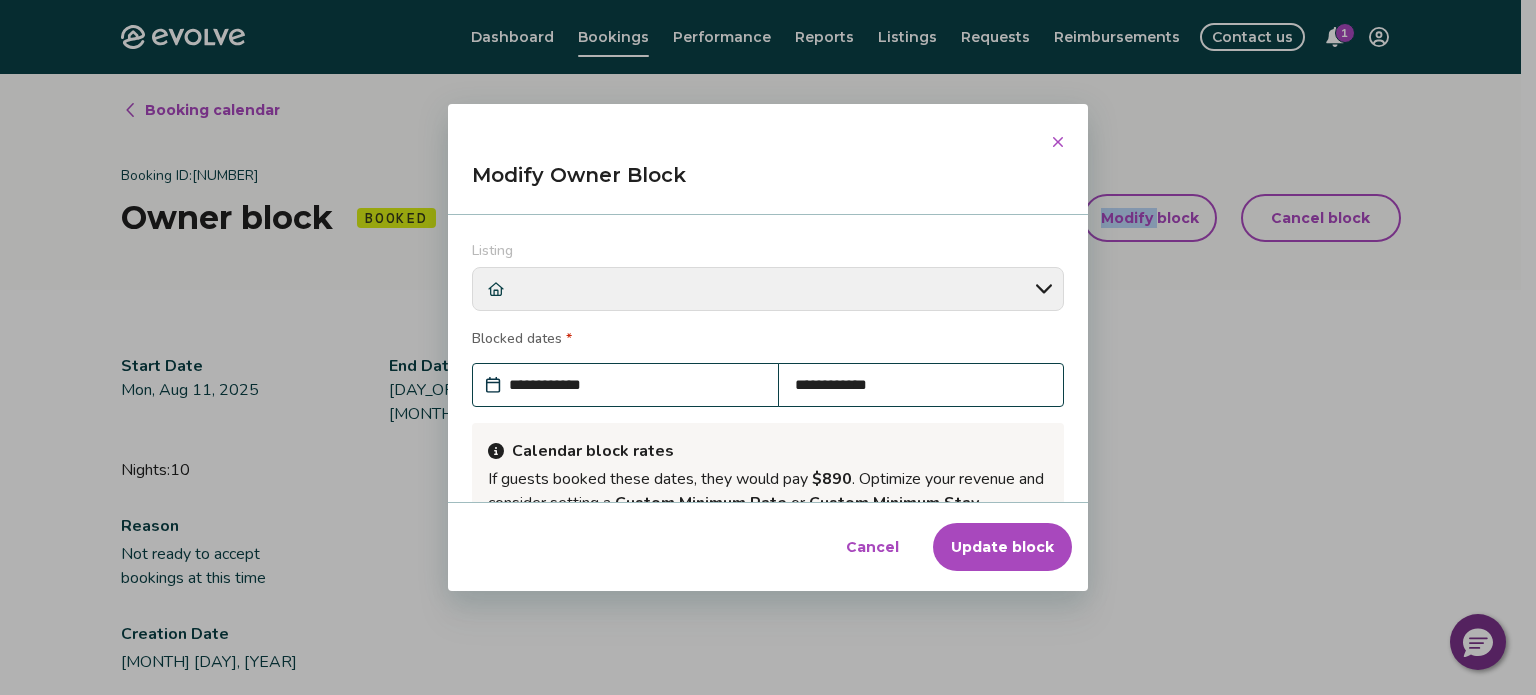 scroll, scrollTop: 245, scrollLeft: 0, axis: vertical 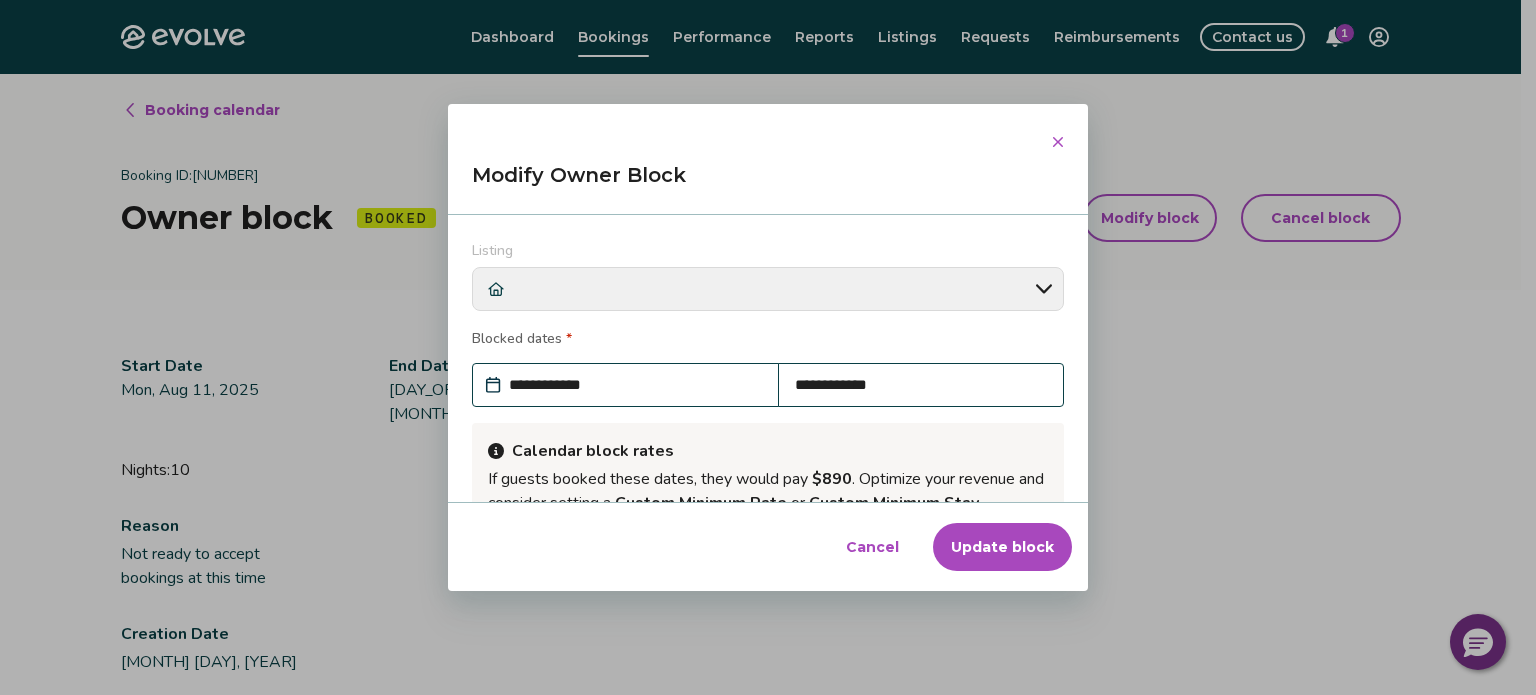 click on "**********" at bounding box center [635, 385] 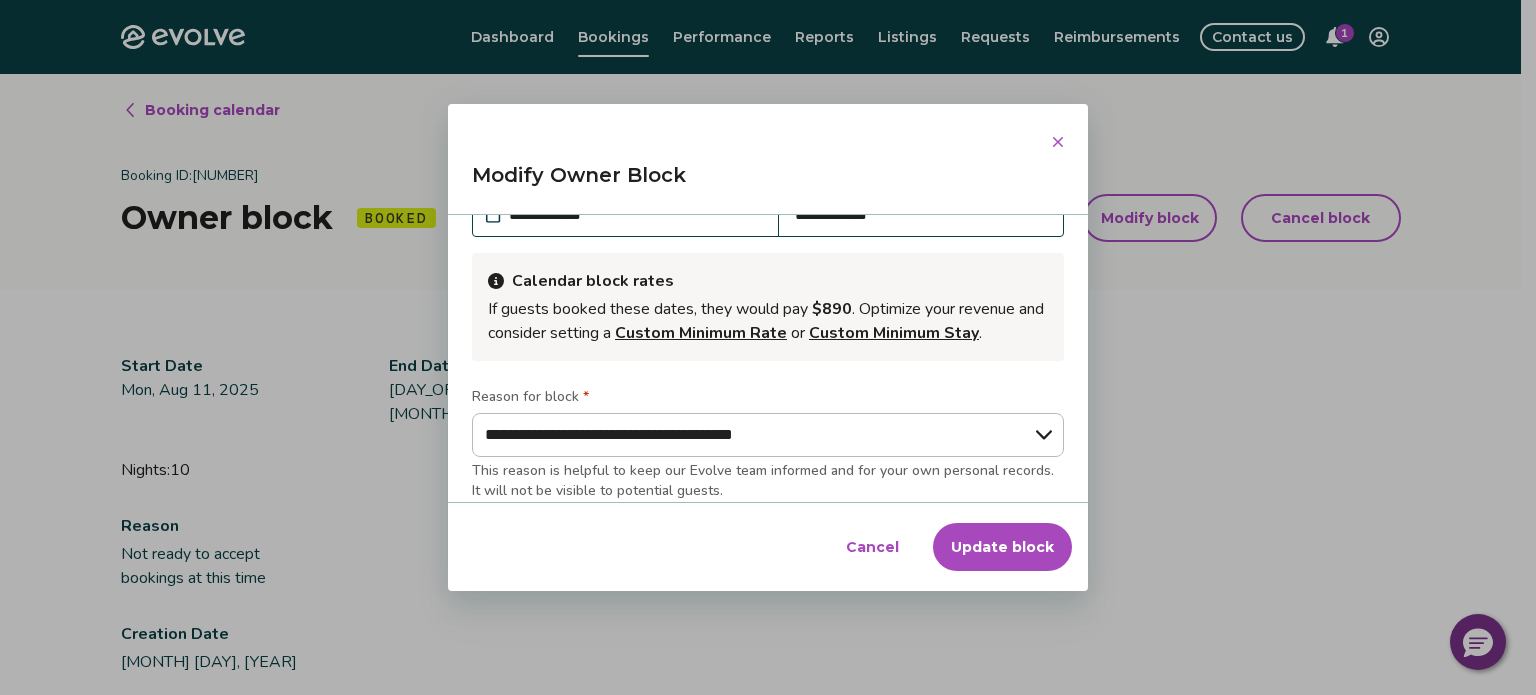 scroll, scrollTop: 179, scrollLeft: 0, axis: vertical 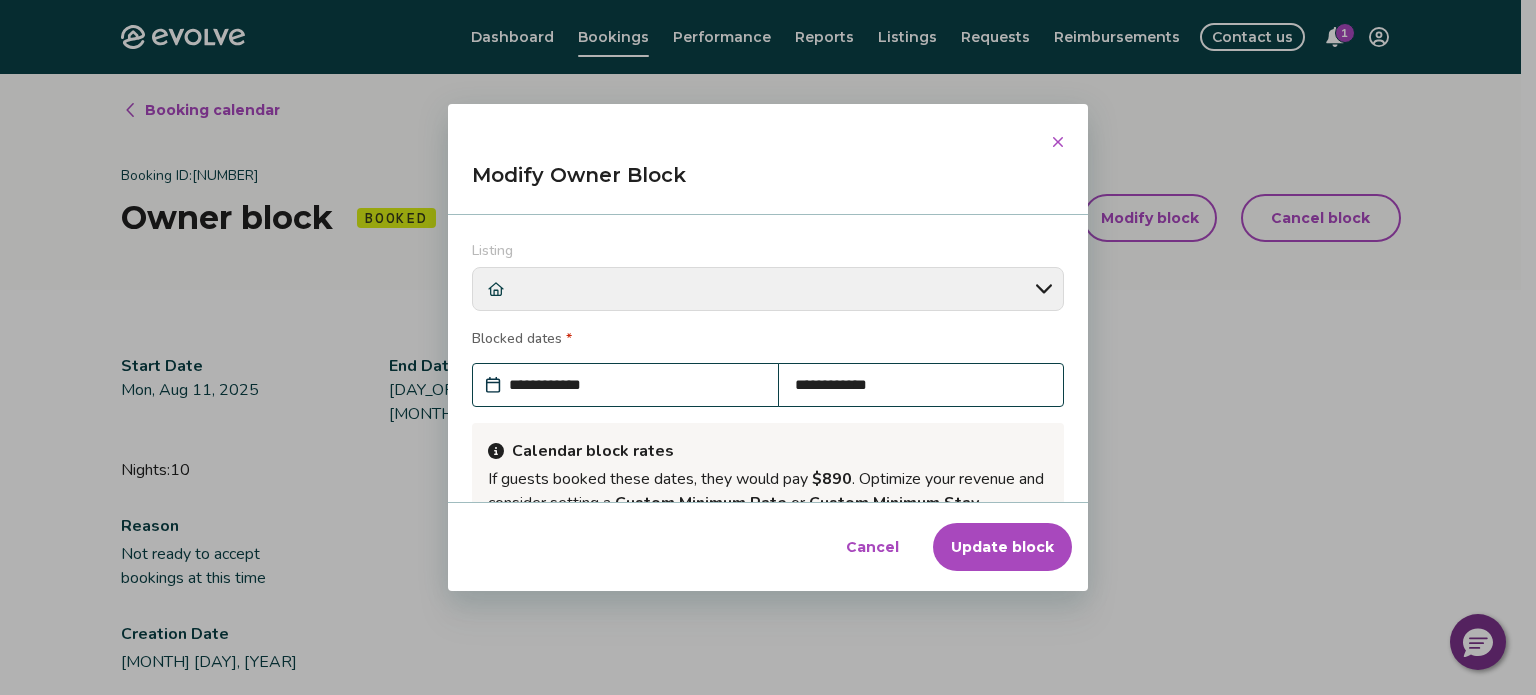 click on "**********" at bounding box center (635, 385) 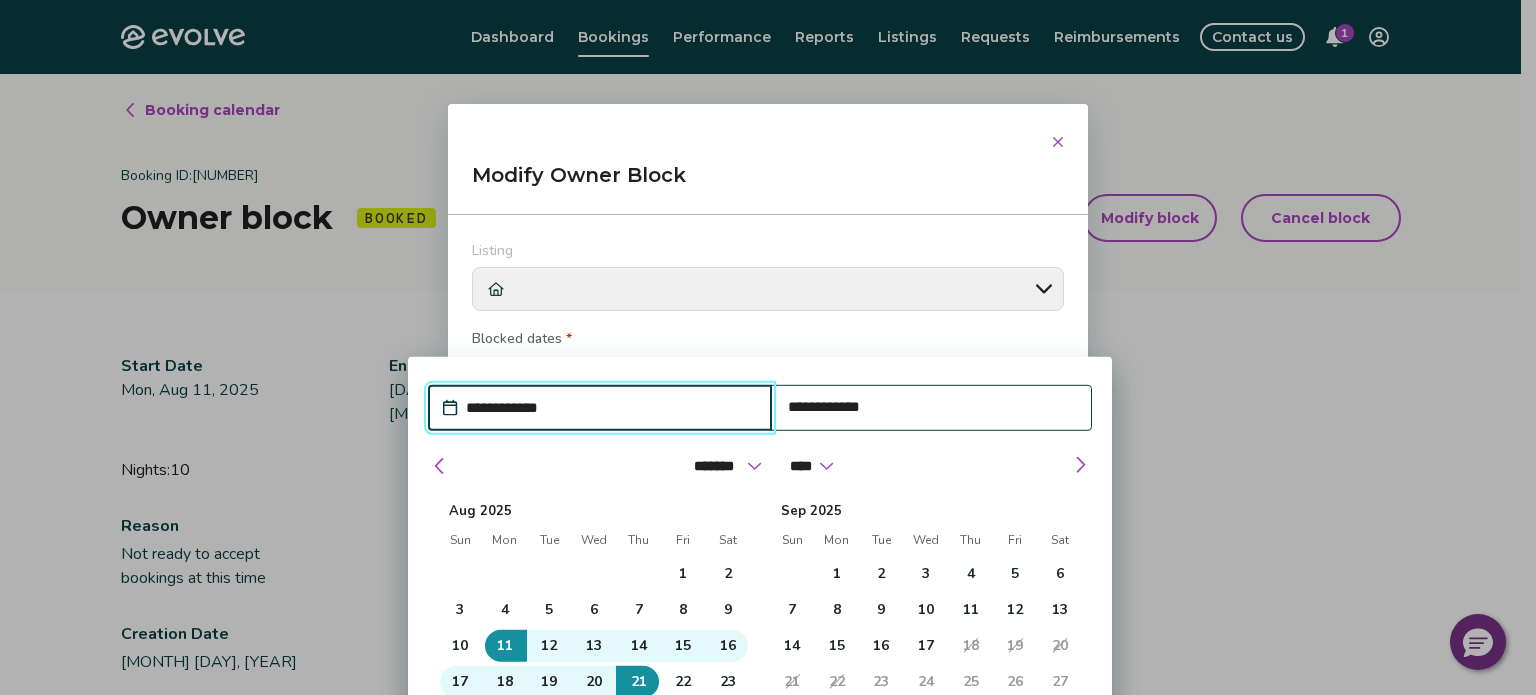 drag, startPoint x: 1004, startPoint y: 482, endPoint x: 1013, endPoint y: 356, distance: 126.32102 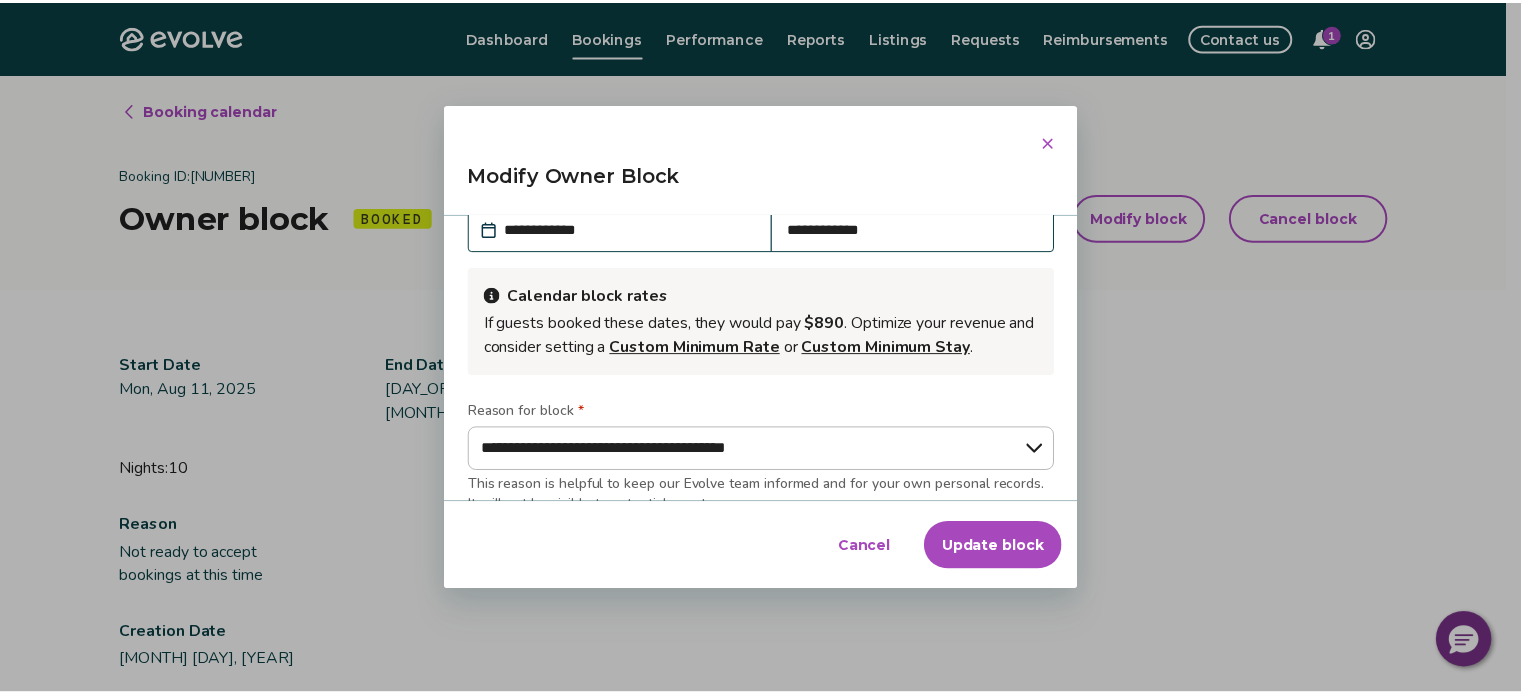 scroll, scrollTop: 152, scrollLeft: 0, axis: vertical 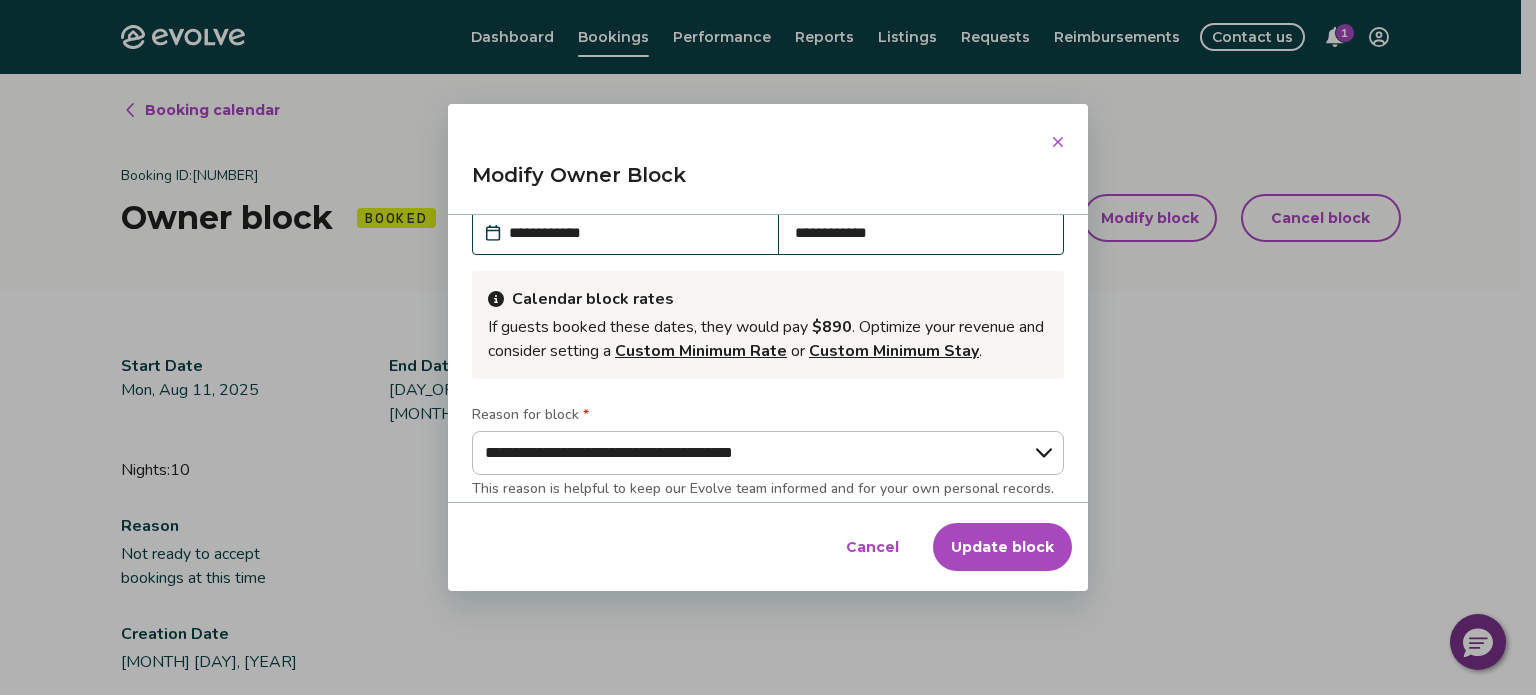 click on "**********" at bounding box center (635, 233) 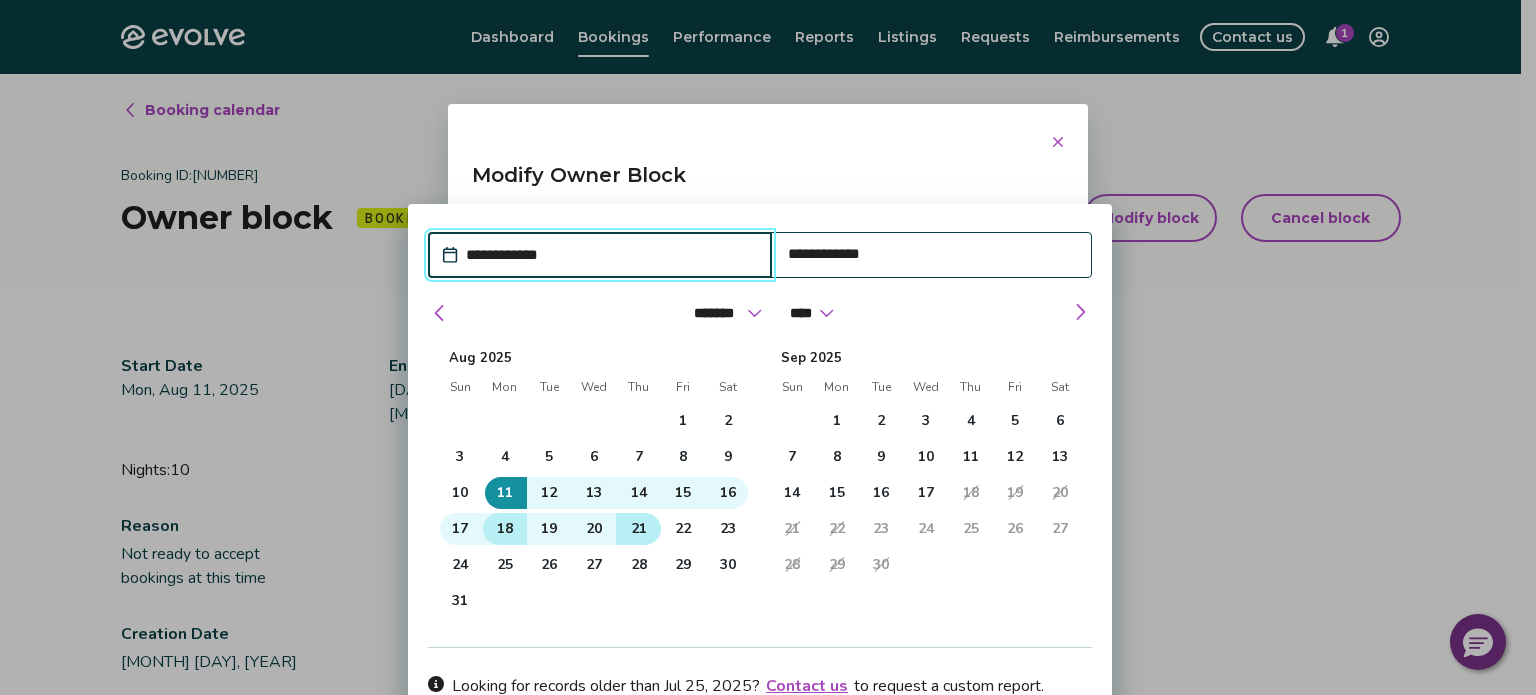 click on "18" at bounding box center [505, 529] 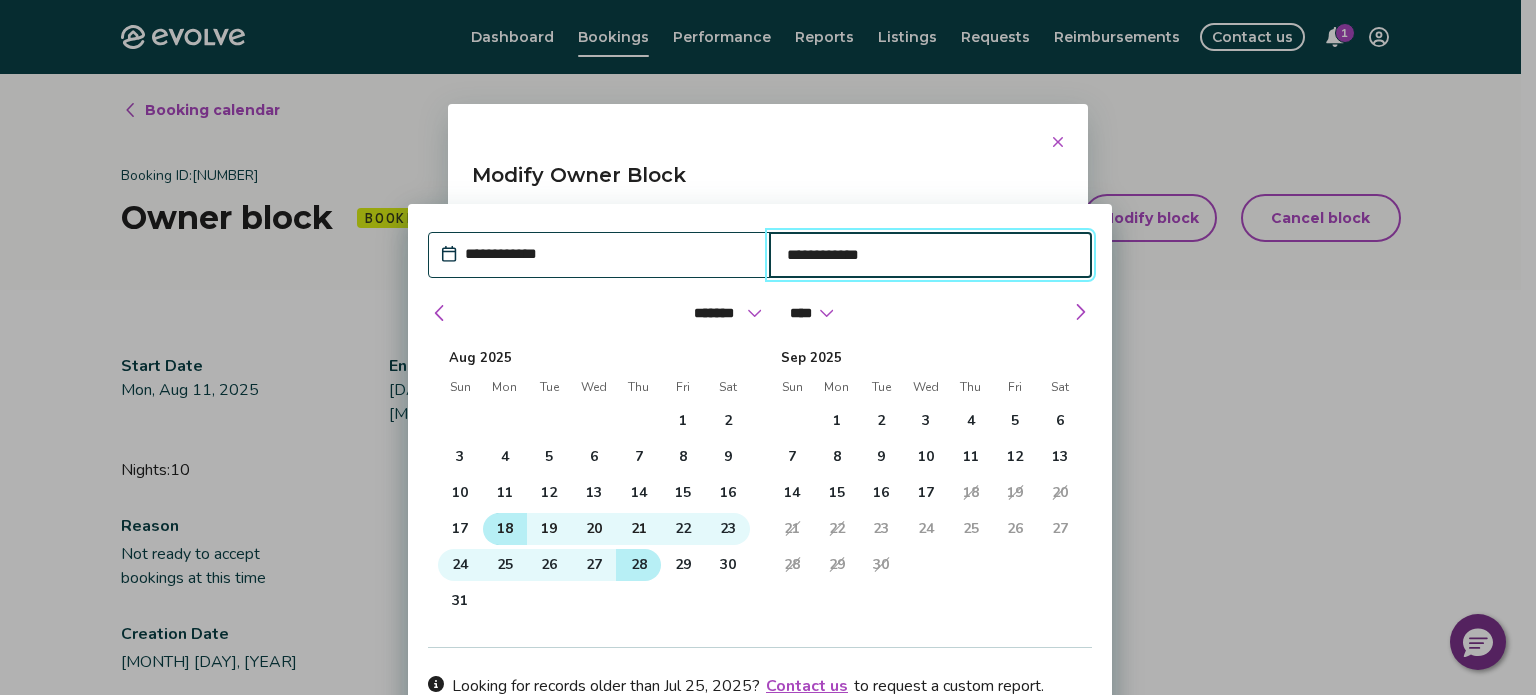 click on "28" at bounding box center [639, 565] 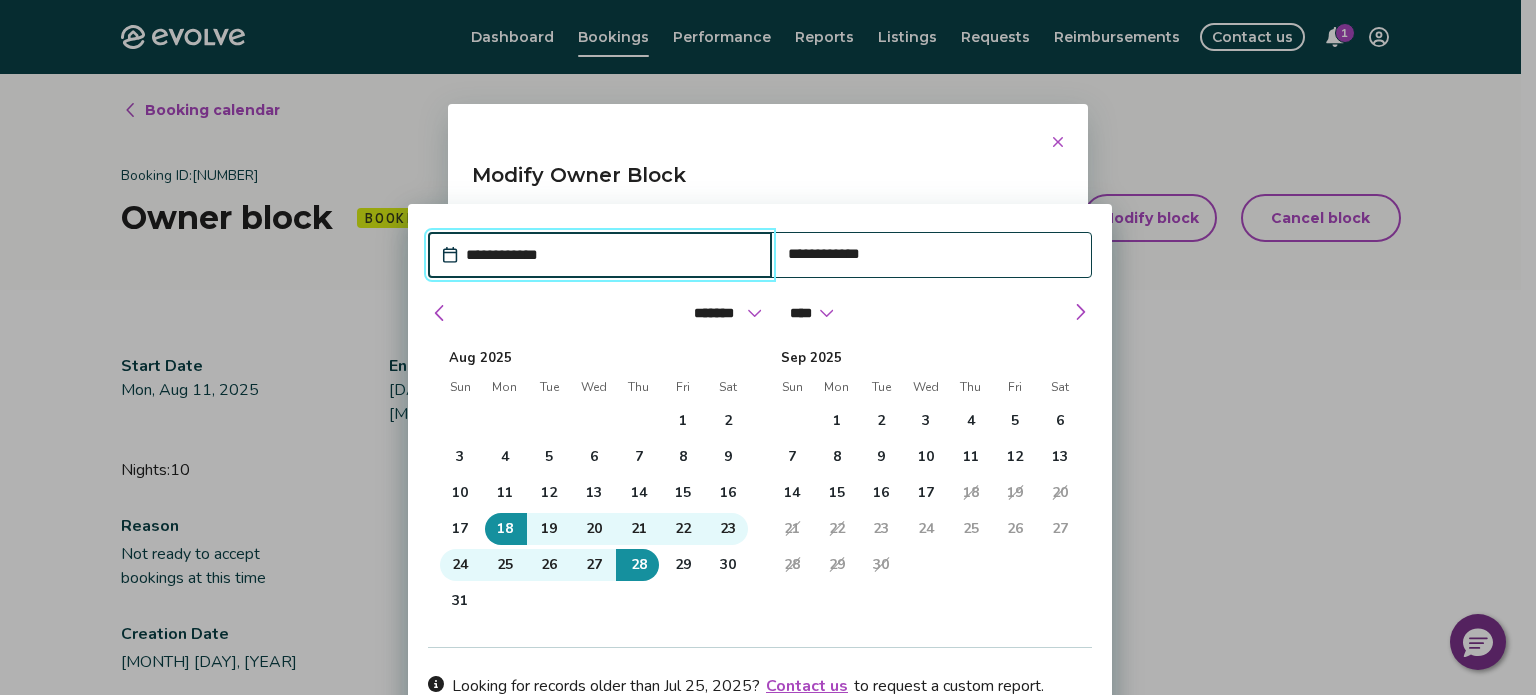 click on "[MONTH] [YEAR] Sun Mon Tue Wed Thu Fri Sat 31 1 2 3 4 5 6 7 8 9 10 11 12 13 14 15 16 17 18 19 20 21 22 23 24 25 26 27 28 29 30 1 2 3 4" at bounding box center (926, 488) 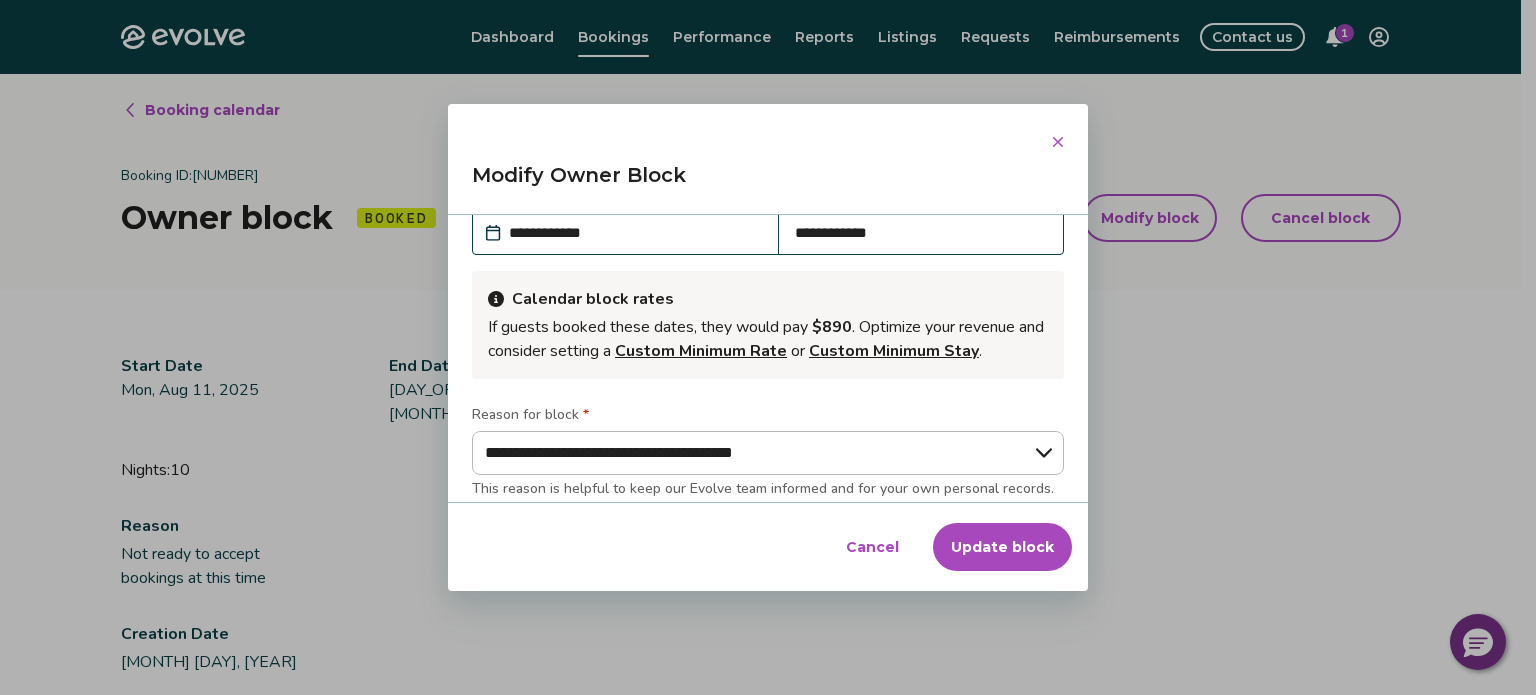 drag, startPoint x: 746, startPoint y: 169, endPoint x: 836, endPoint y: 63, distance: 139.05394 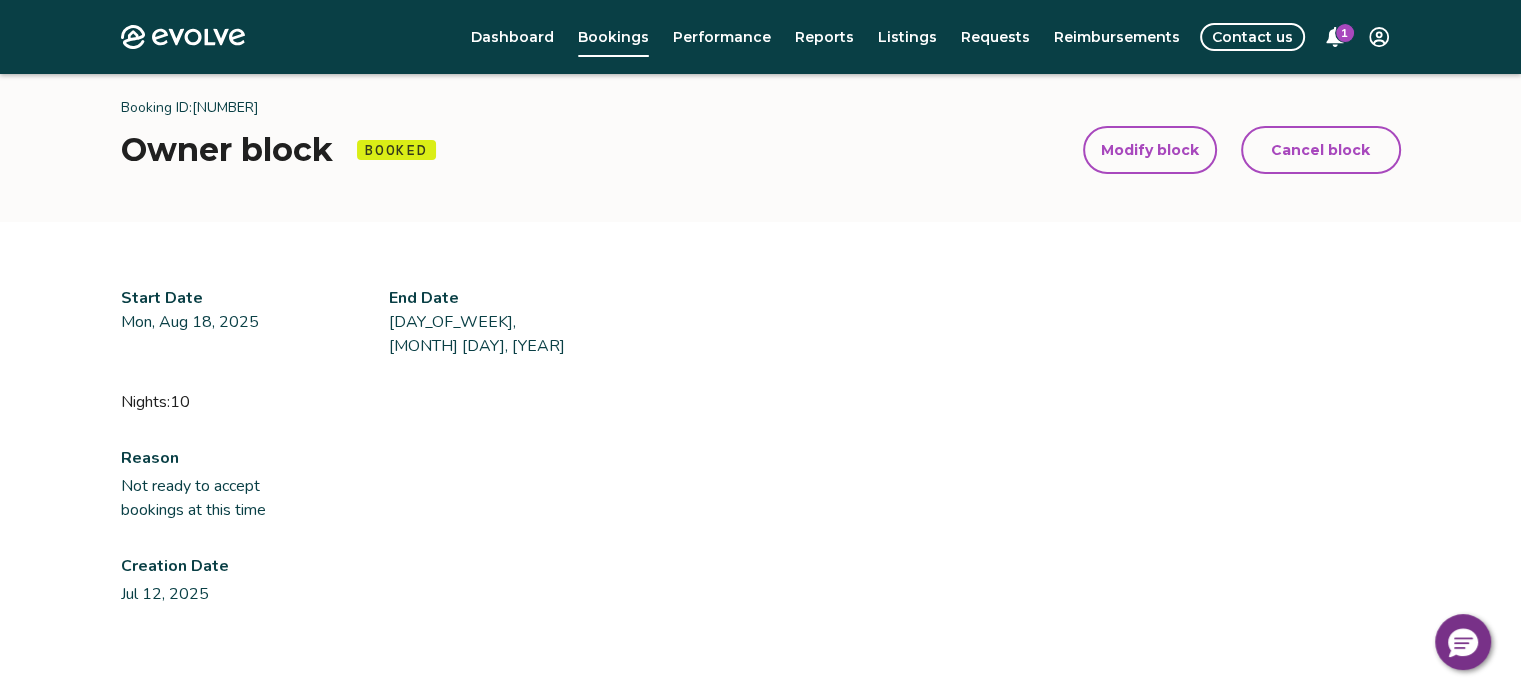 scroll, scrollTop: 0, scrollLeft: 0, axis: both 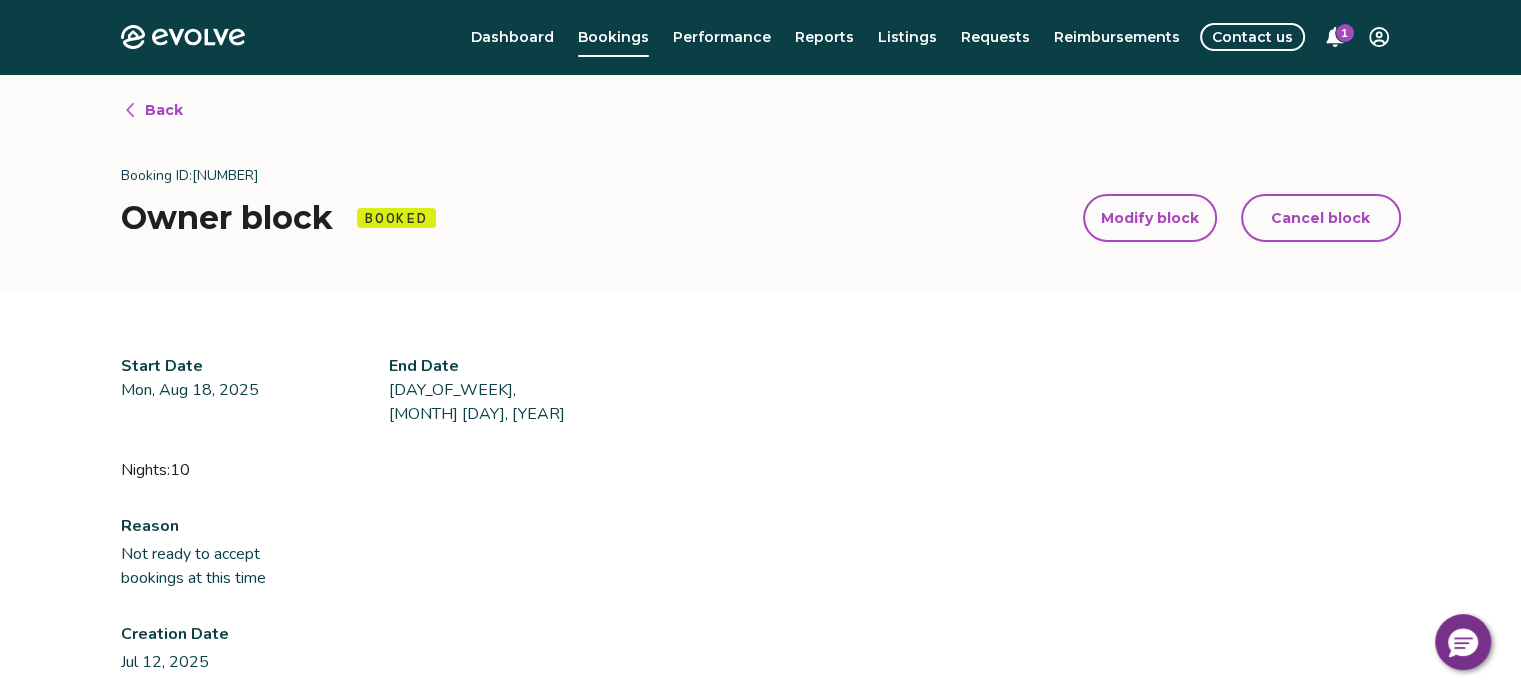 click on "Back" at bounding box center [164, 110] 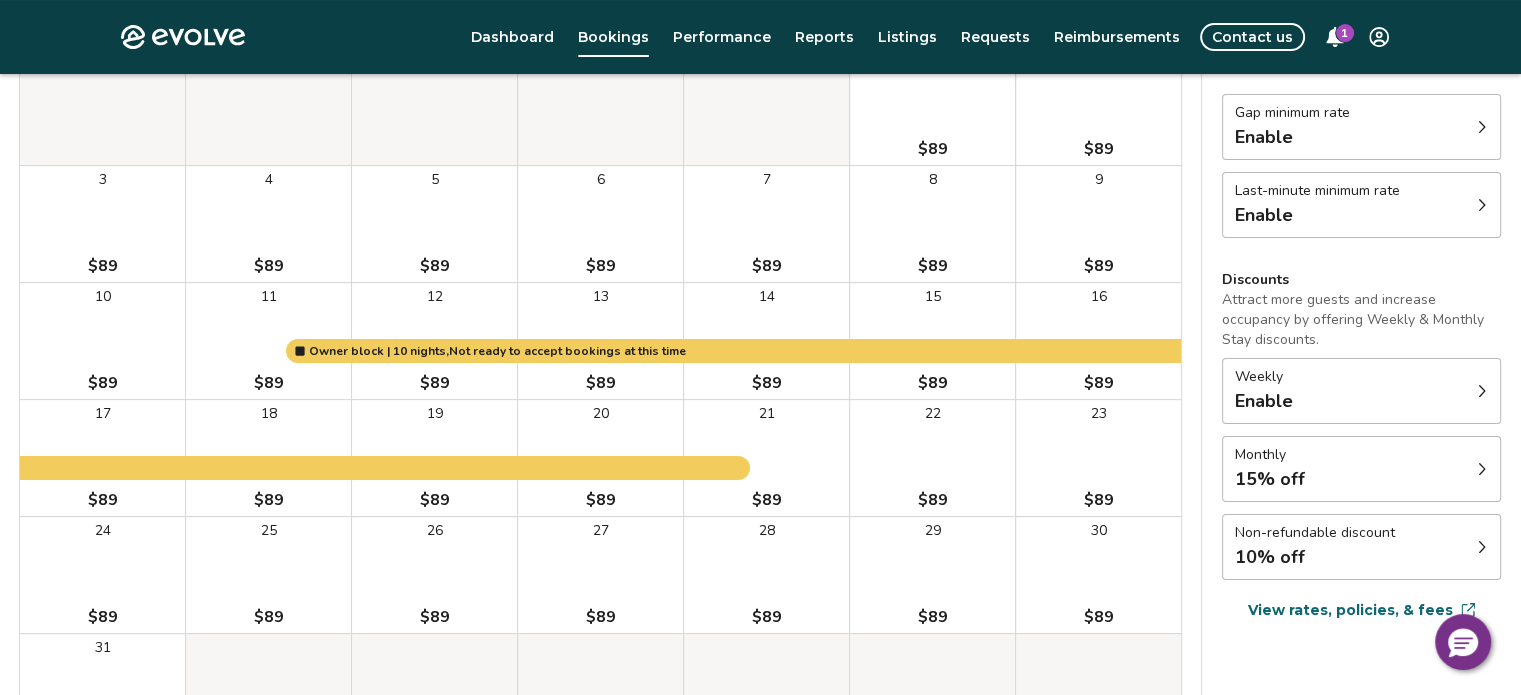 scroll, scrollTop: 324, scrollLeft: 0, axis: vertical 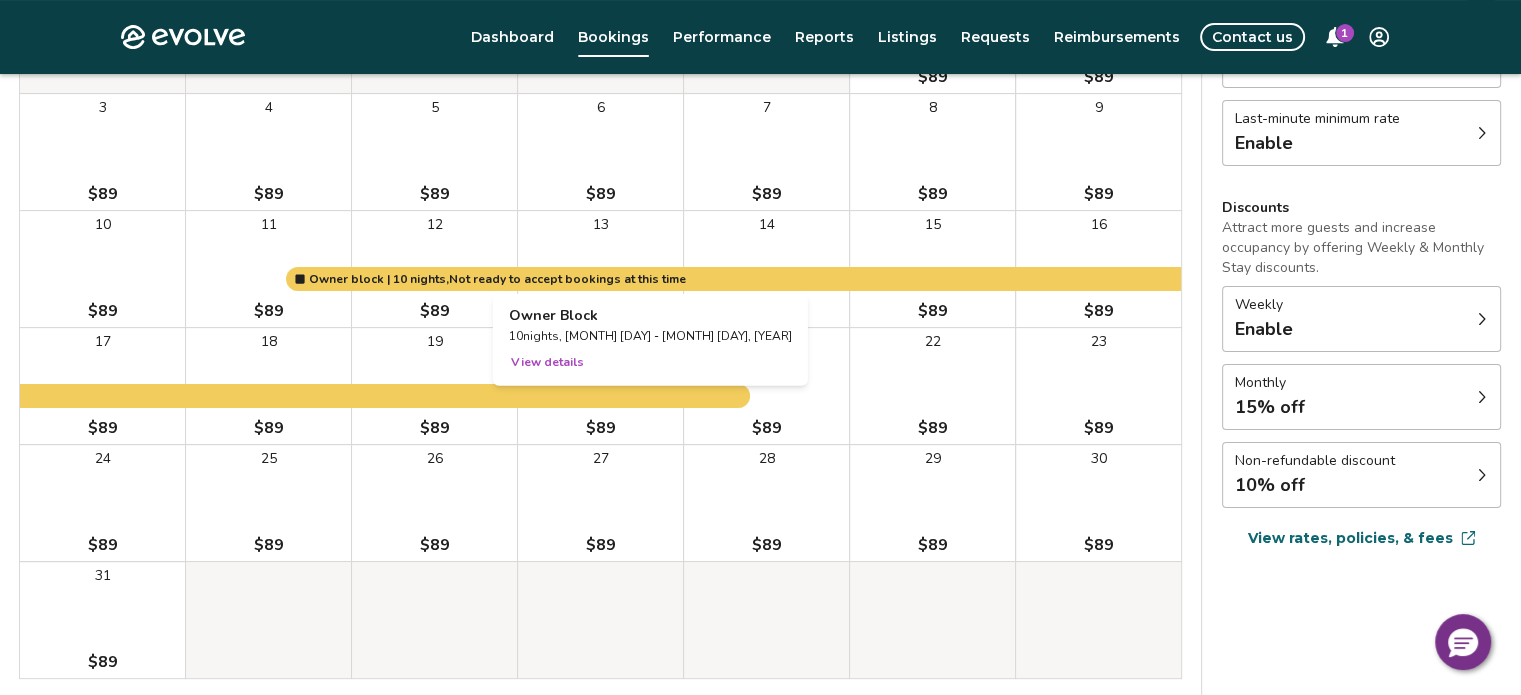 click on "View details" at bounding box center [547, 362] 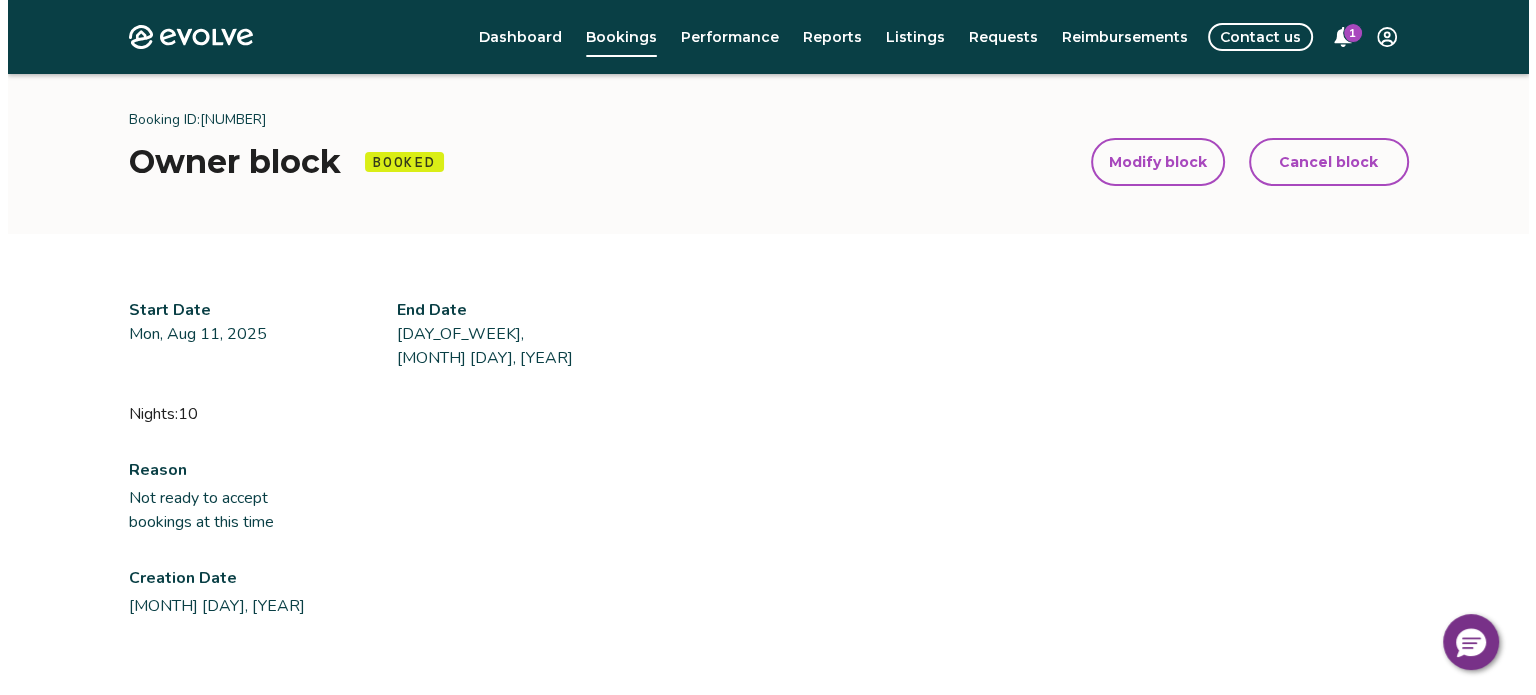 scroll, scrollTop: 91, scrollLeft: 0, axis: vertical 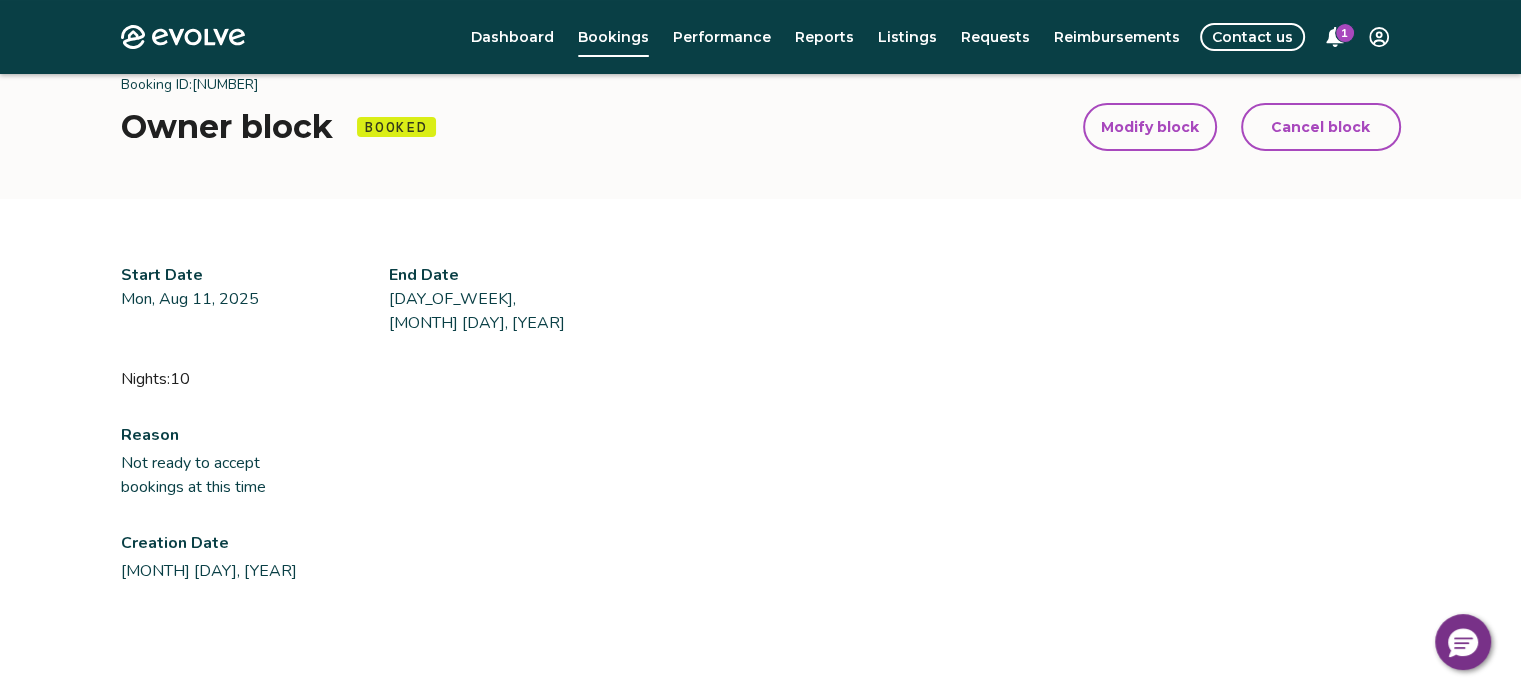 click on "Modify block" at bounding box center [1150, 127] 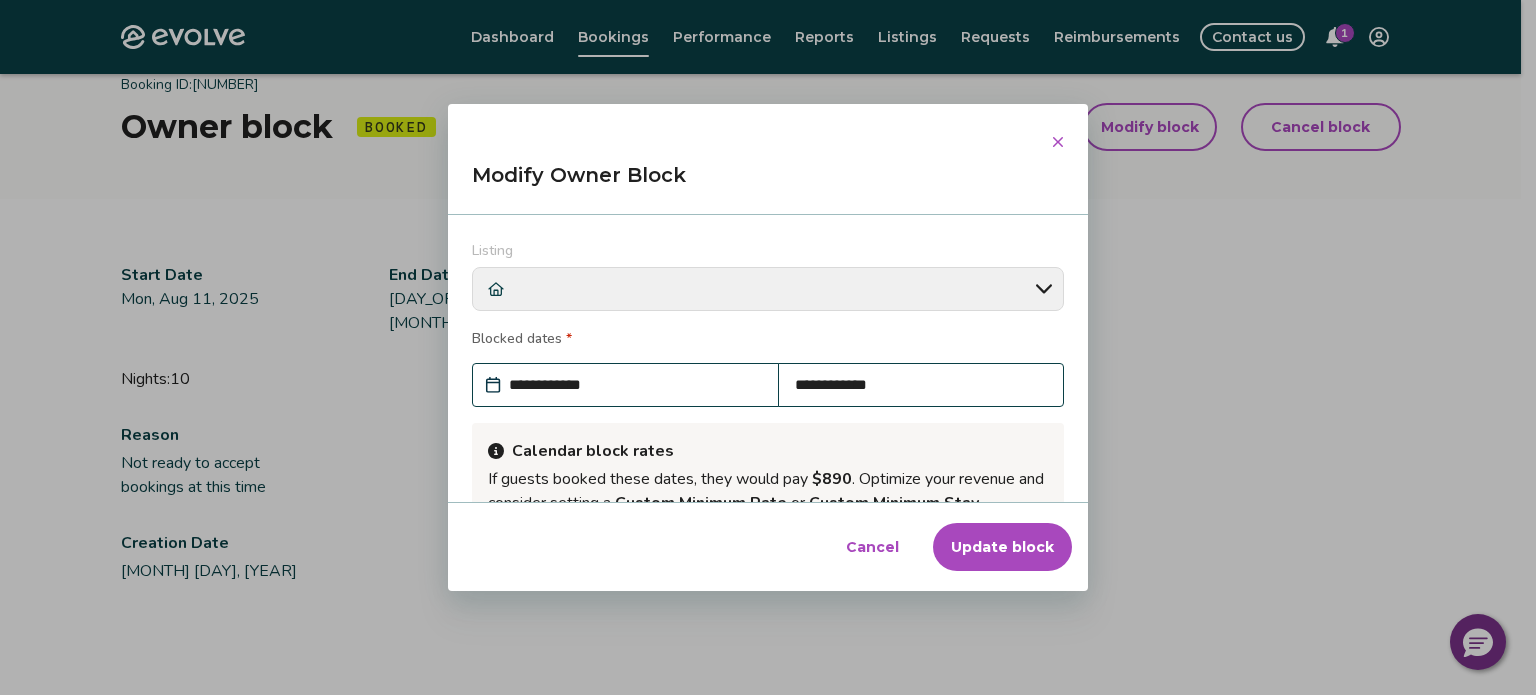 scroll, scrollTop: 245, scrollLeft: 0, axis: vertical 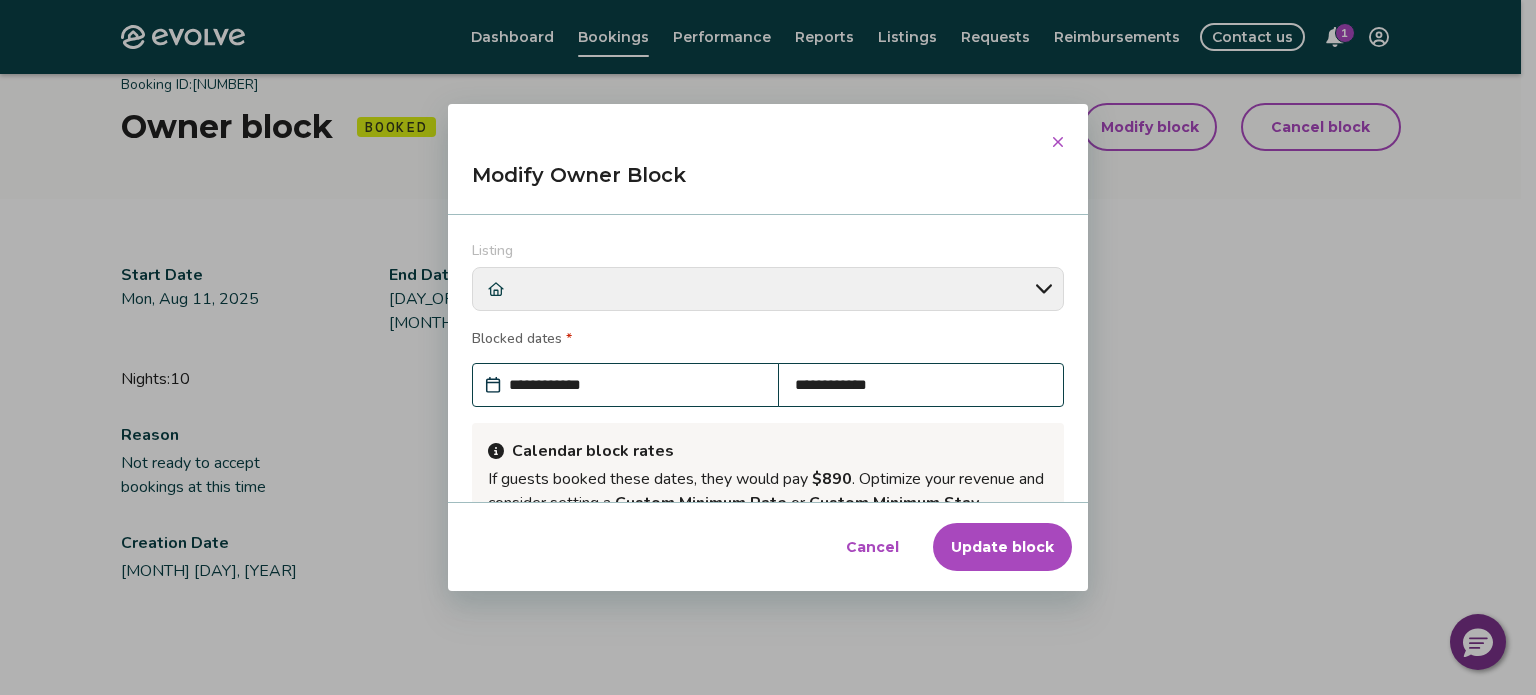 click on "**********" at bounding box center [635, 385] 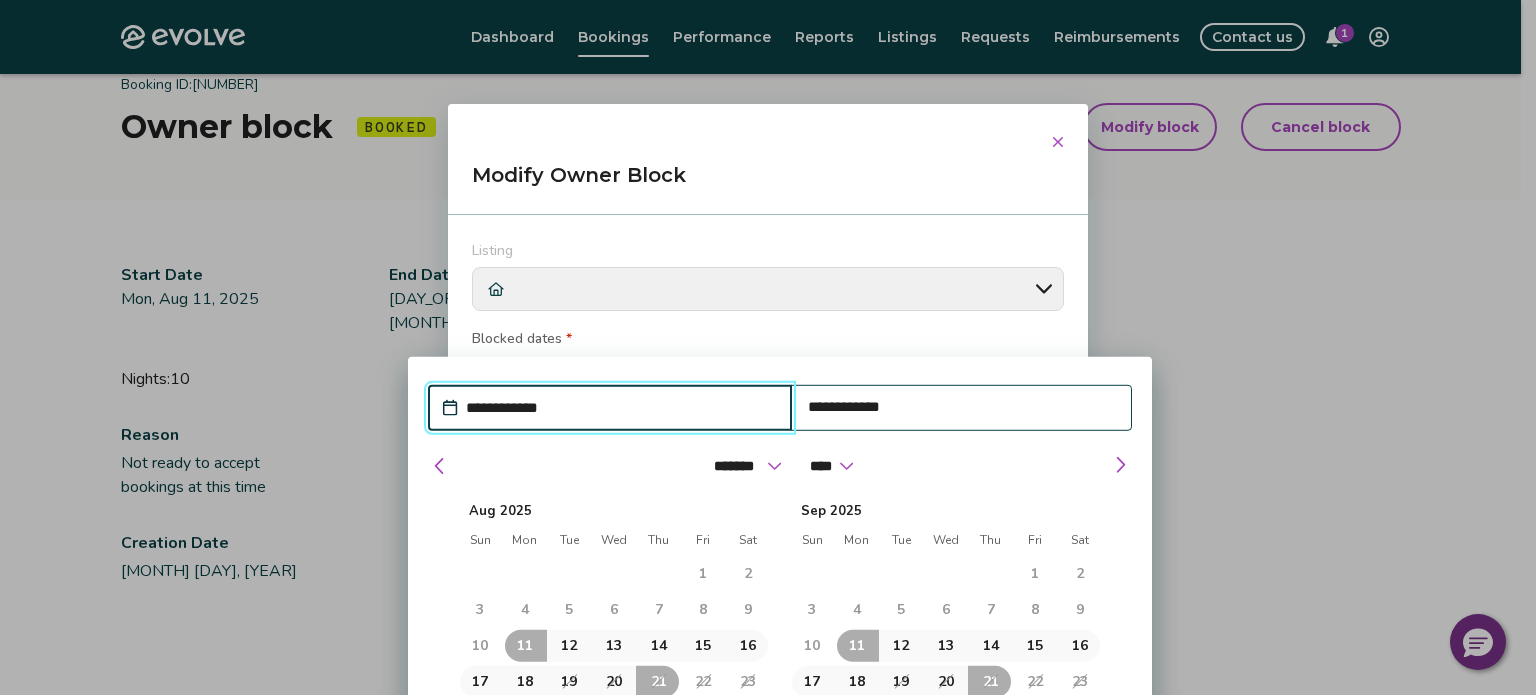 click on "8" at bounding box center [703, 610] 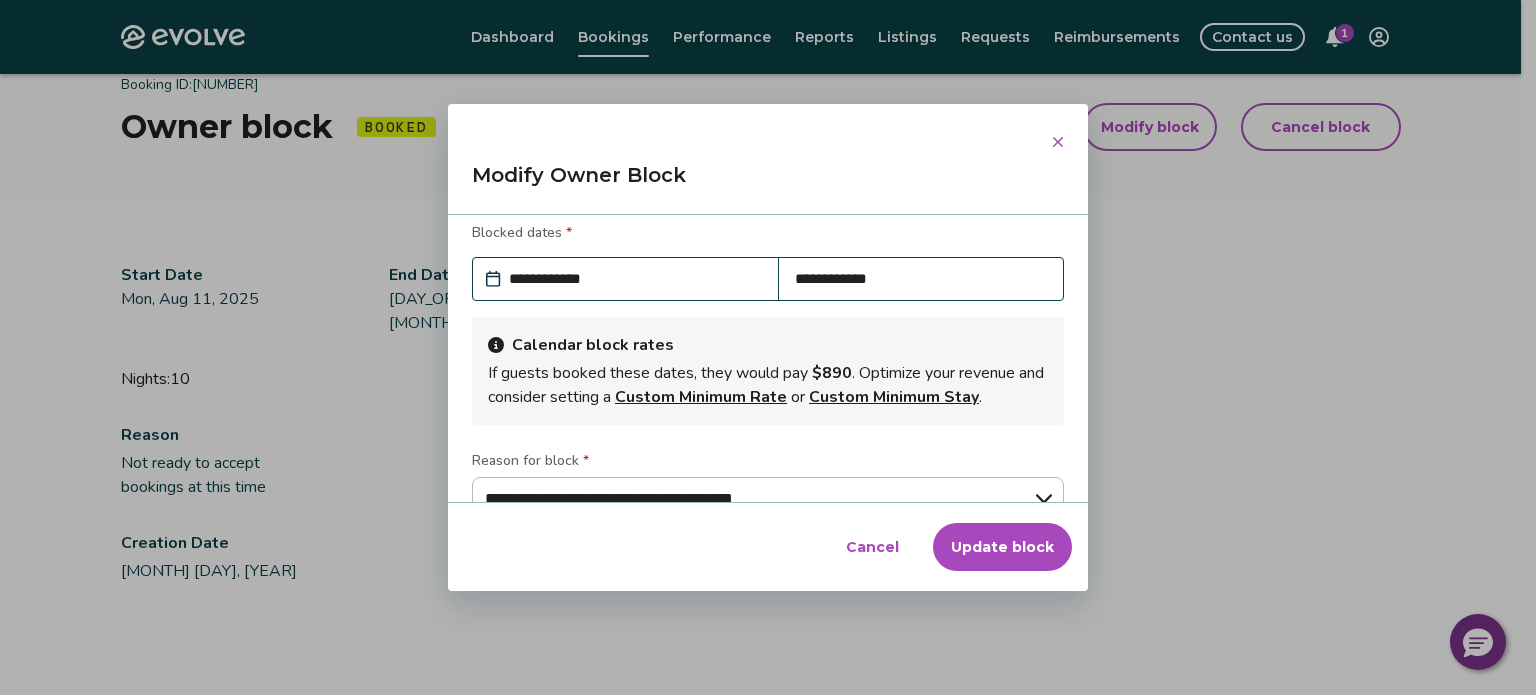 scroll, scrollTop: 115, scrollLeft: 0, axis: vertical 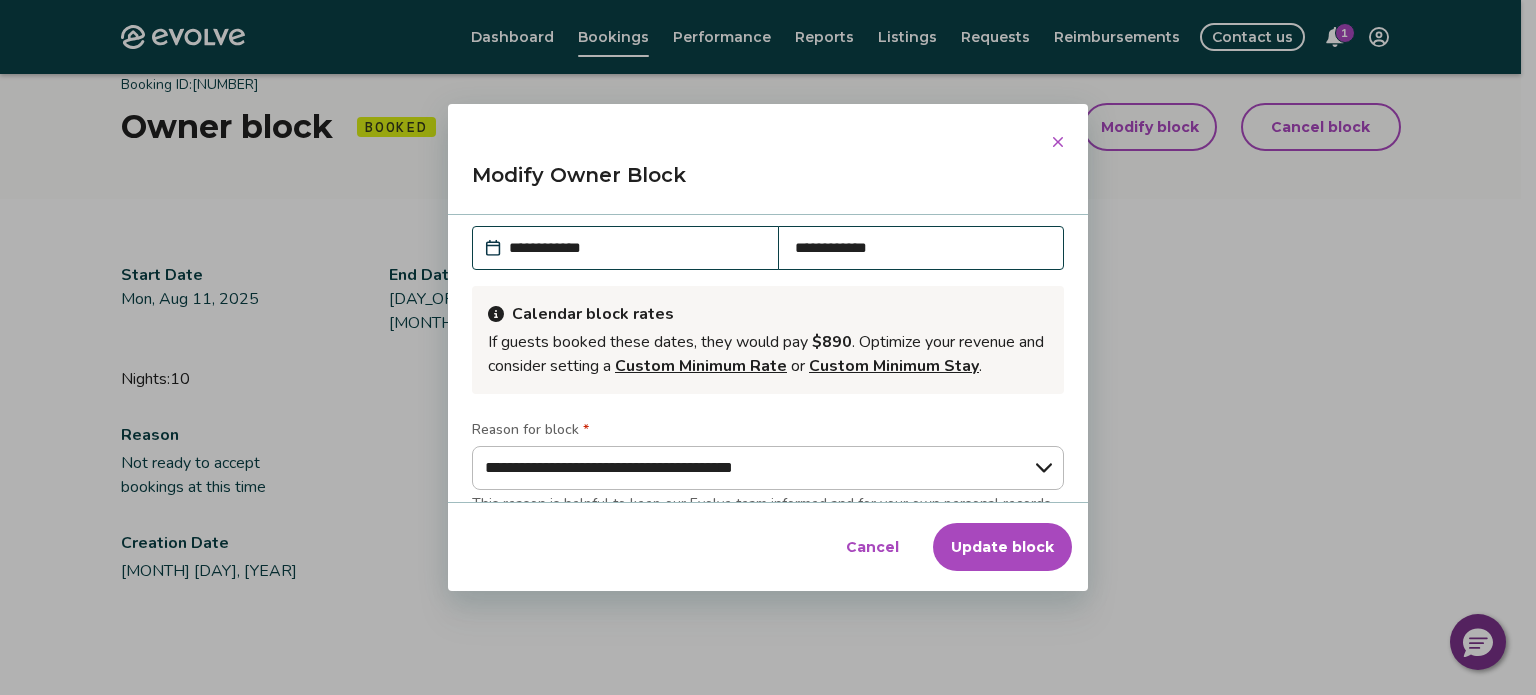 click on "Update block" at bounding box center (1002, 547) 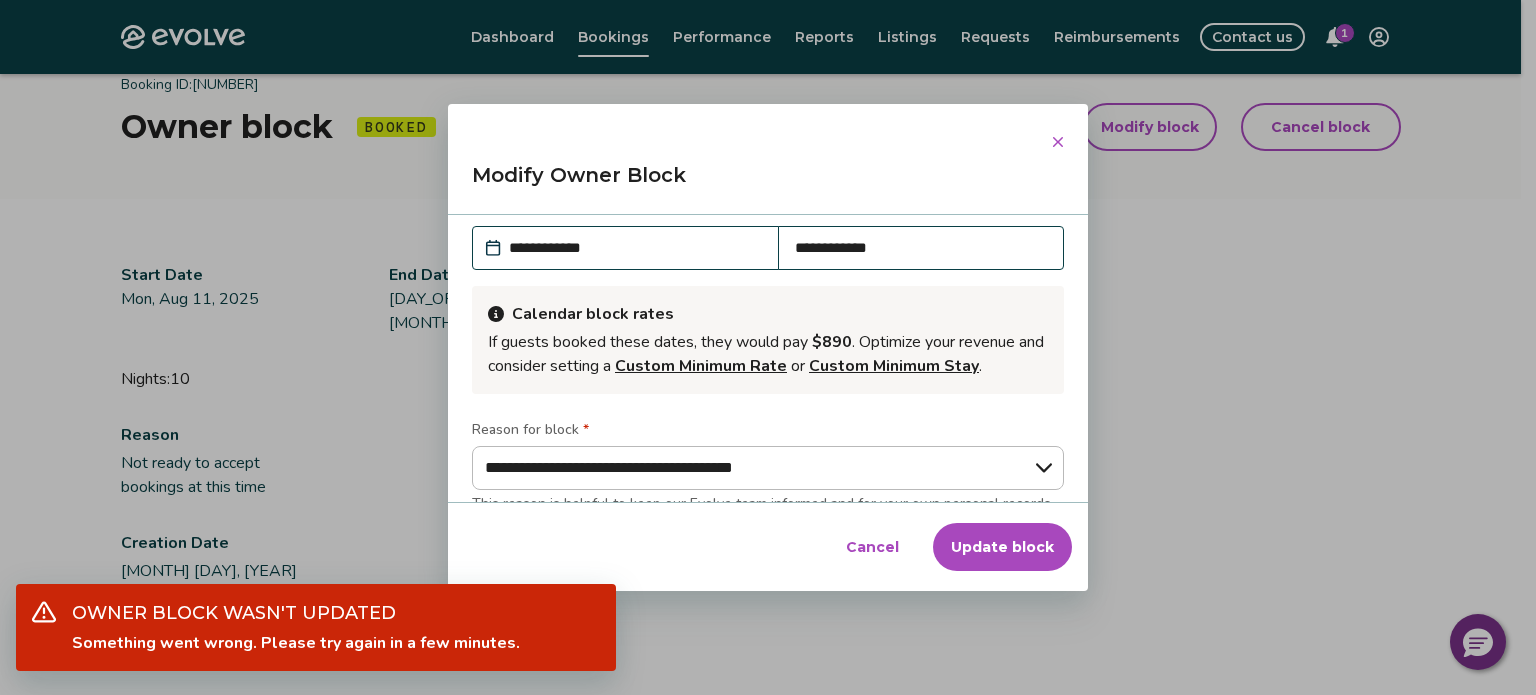 click on "Update block" at bounding box center [1002, 547] 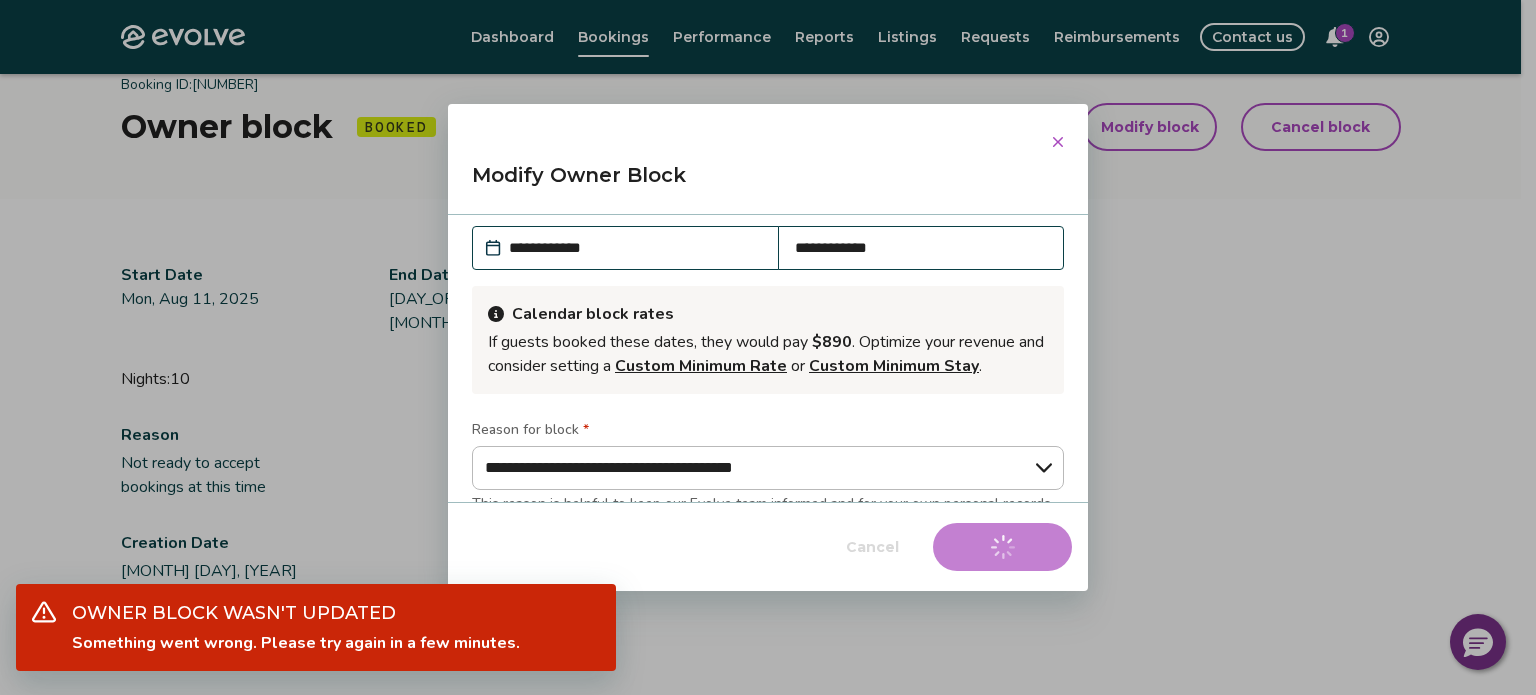 click on "**********" at bounding box center [635, 248] 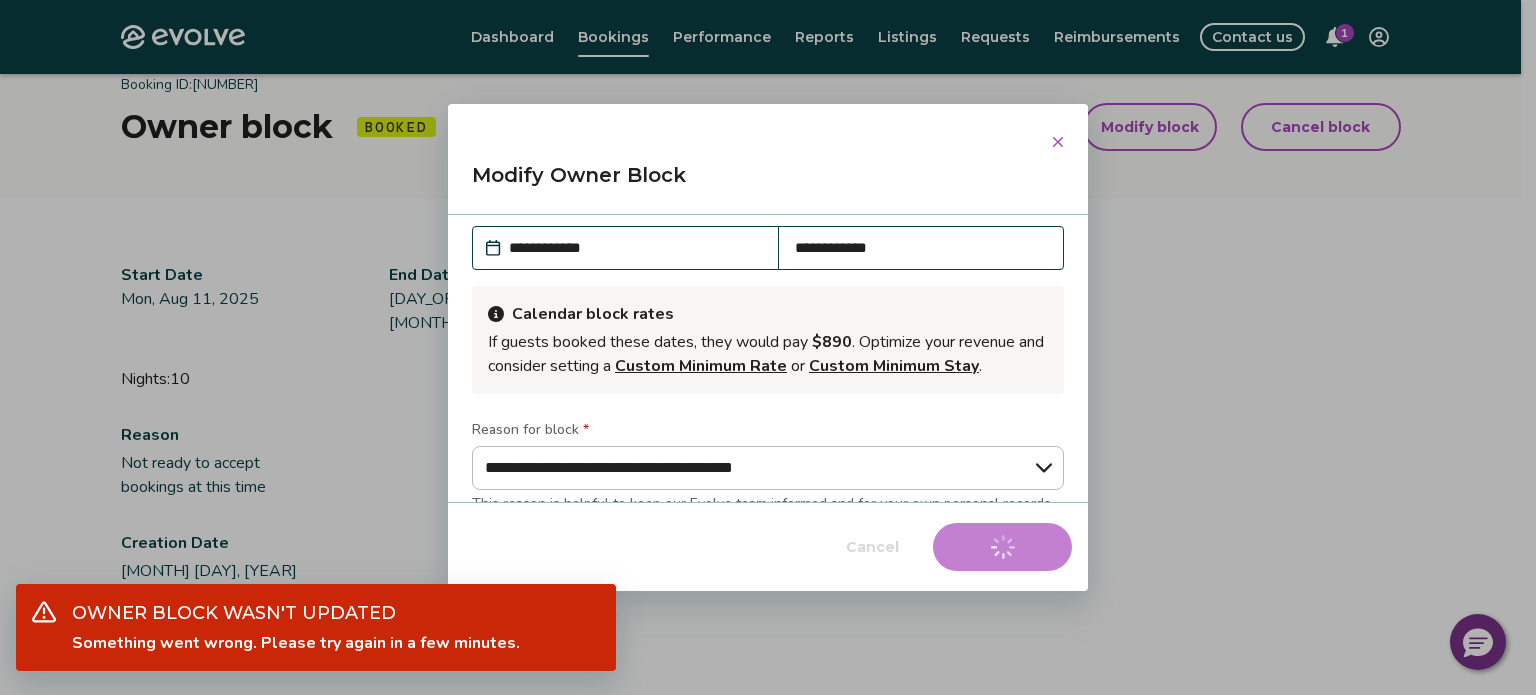 select on "*" 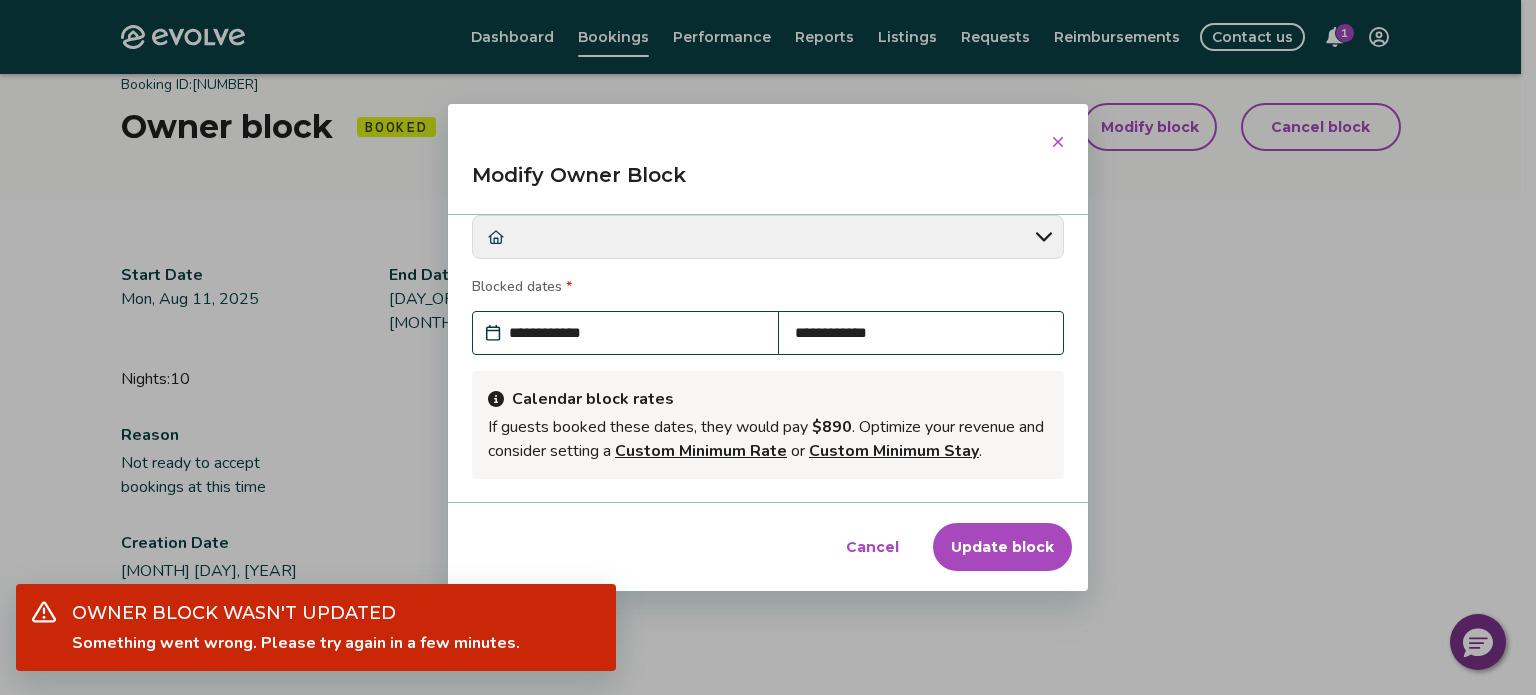 scroll, scrollTop: 19, scrollLeft: 0, axis: vertical 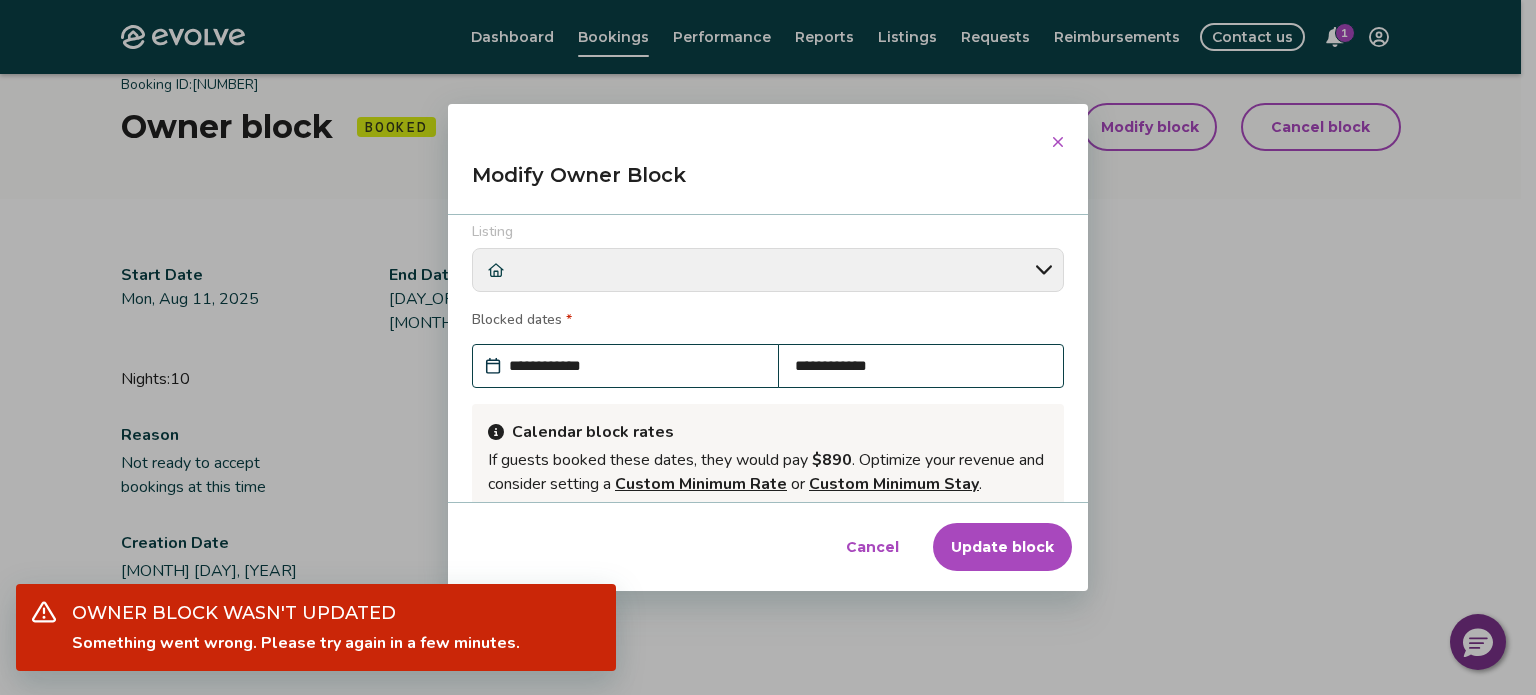 type on "*" 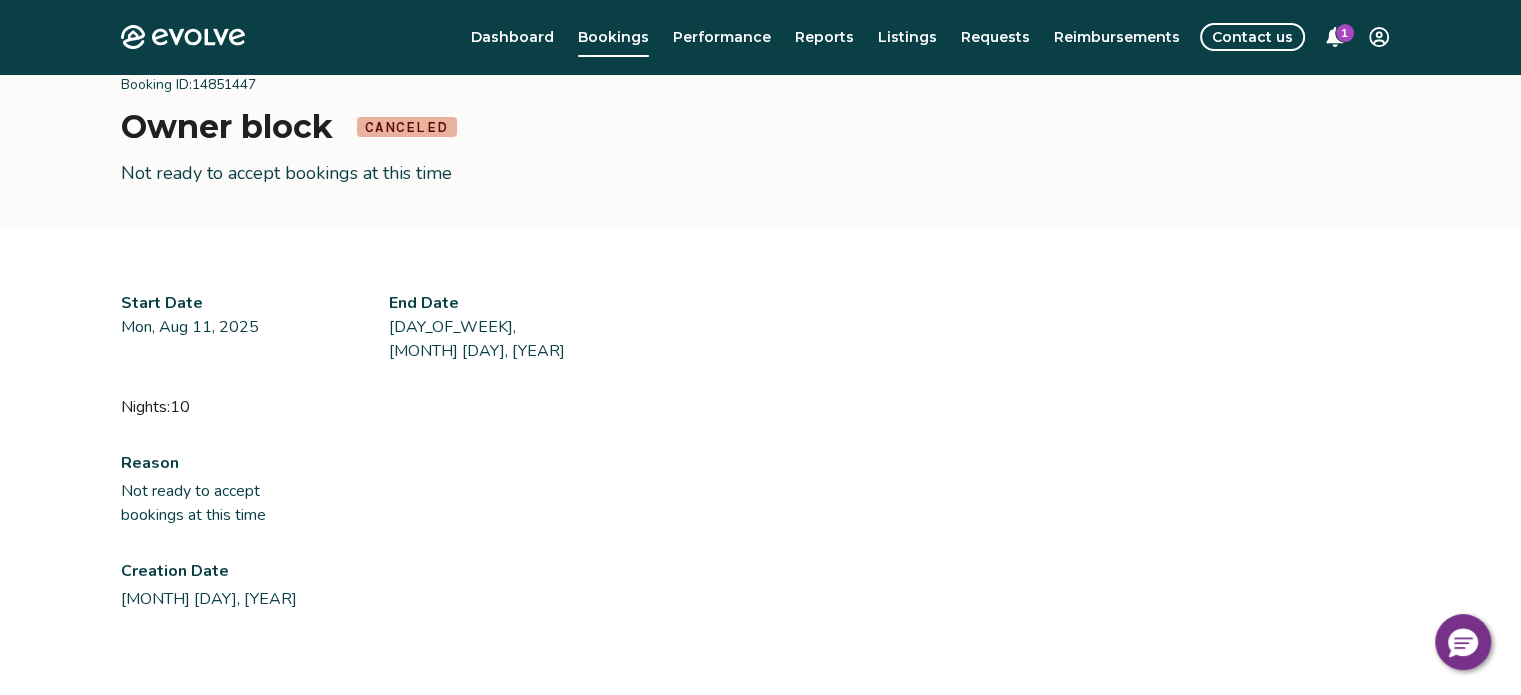 scroll, scrollTop: 0, scrollLeft: 0, axis: both 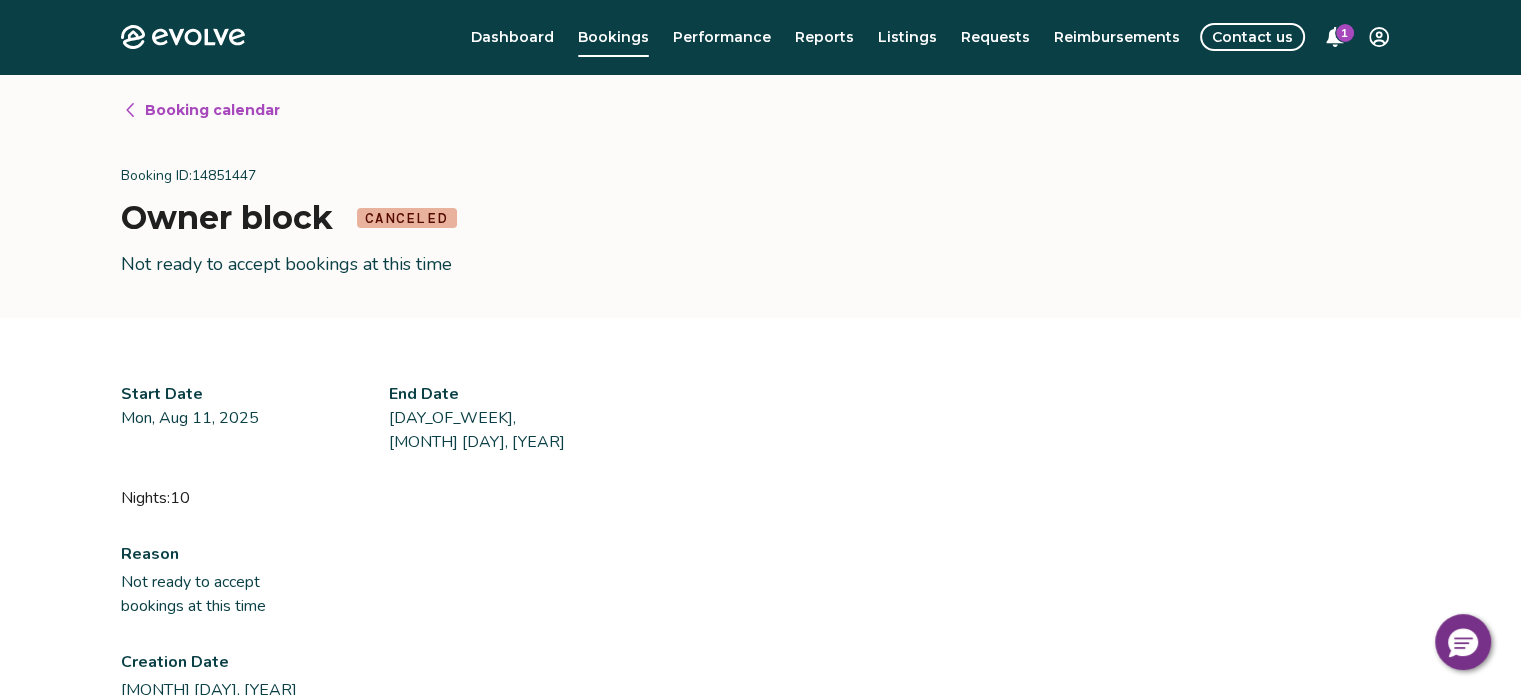 click on "Booking calendar" at bounding box center (212, 110) 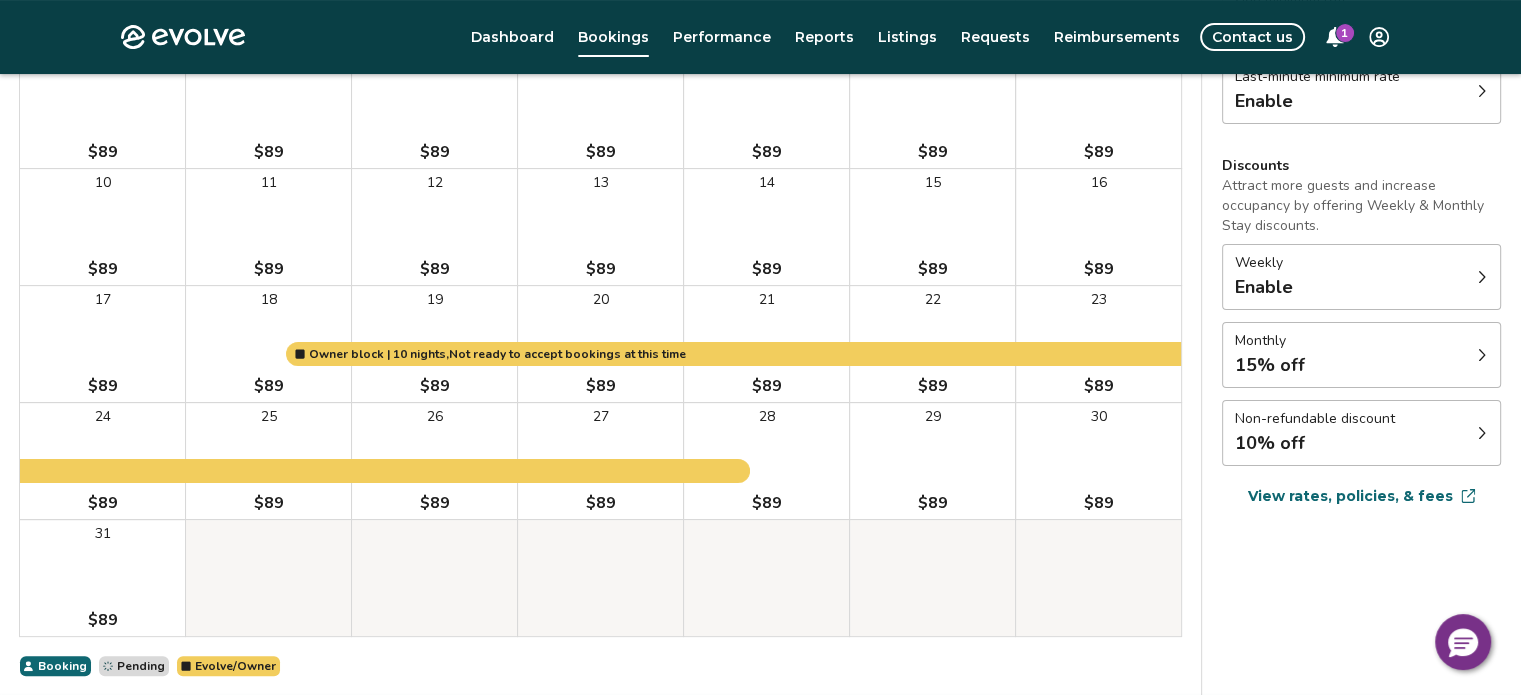 scroll, scrollTop: 384, scrollLeft: 0, axis: vertical 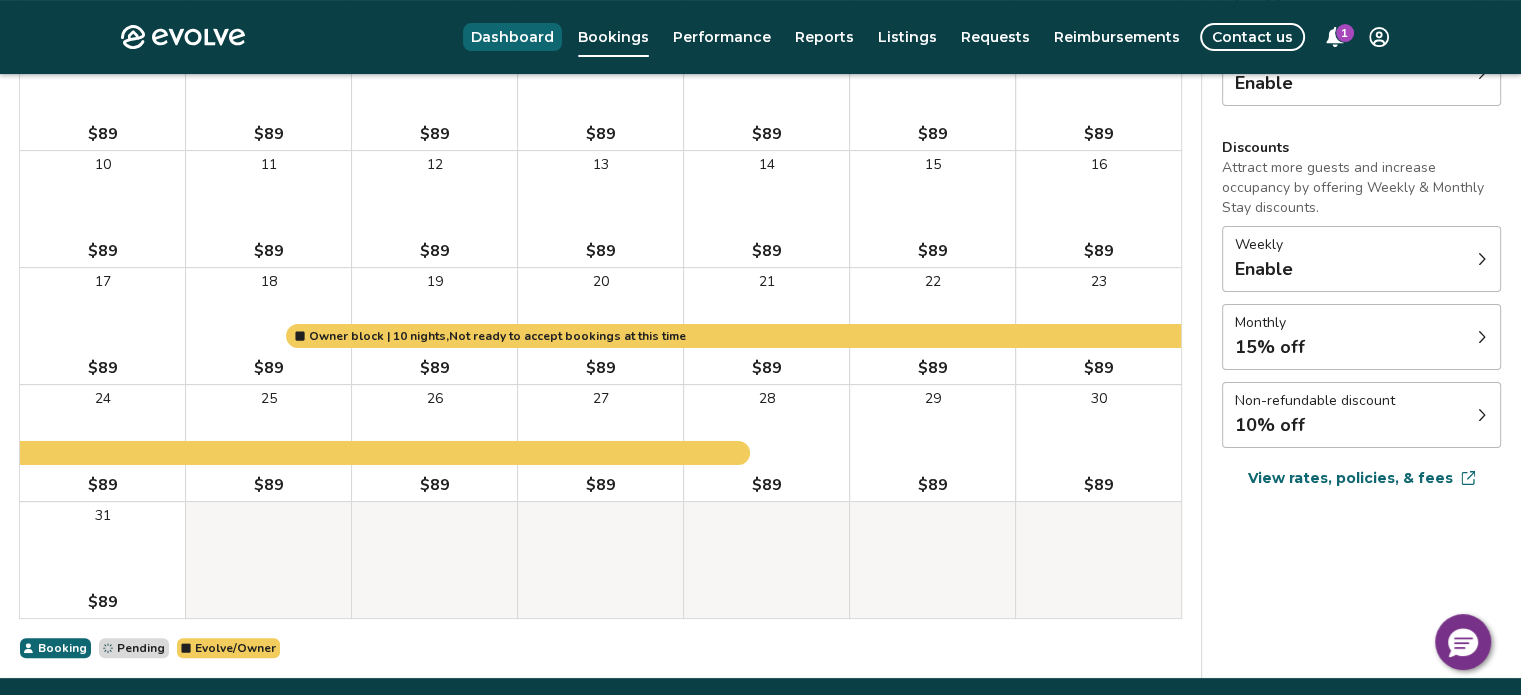 click on "Dashboard" at bounding box center [512, 37] 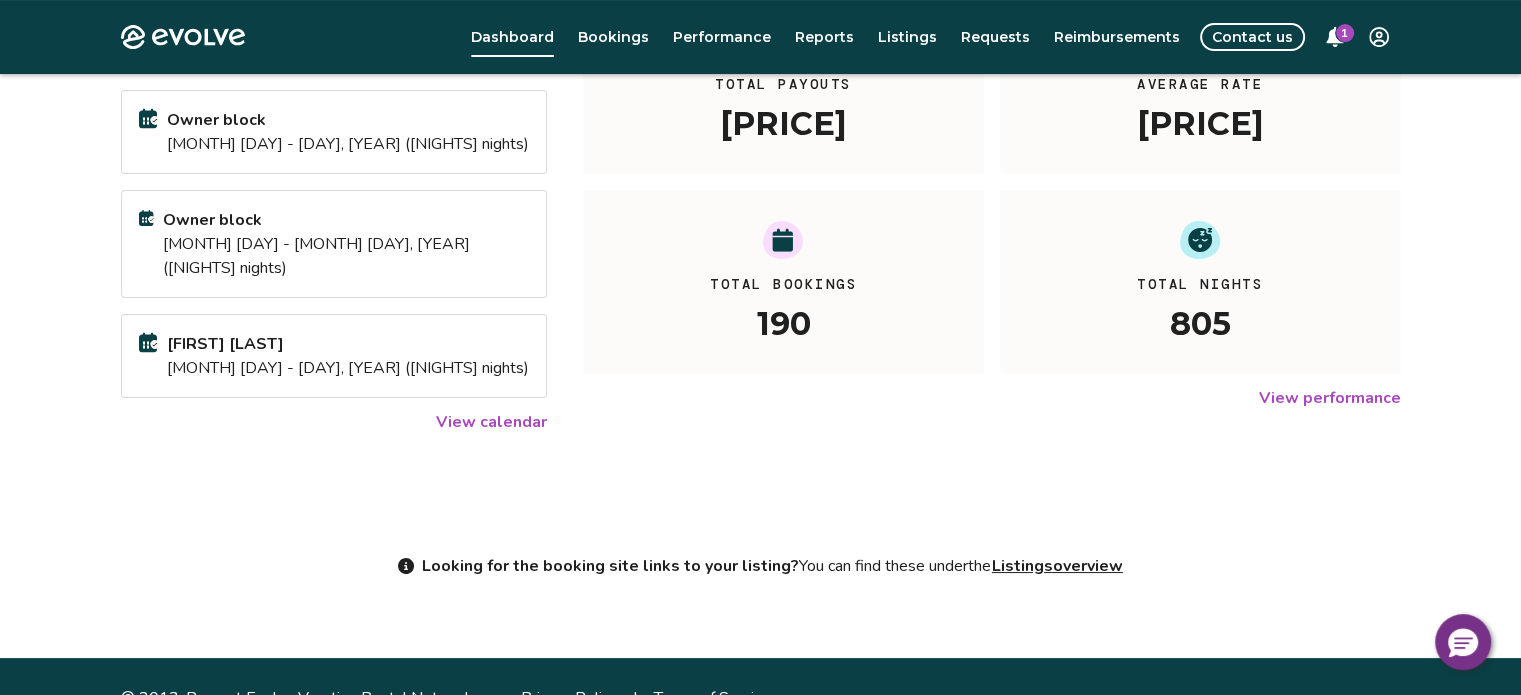 scroll, scrollTop: 316, scrollLeft: 0, axis: vertical 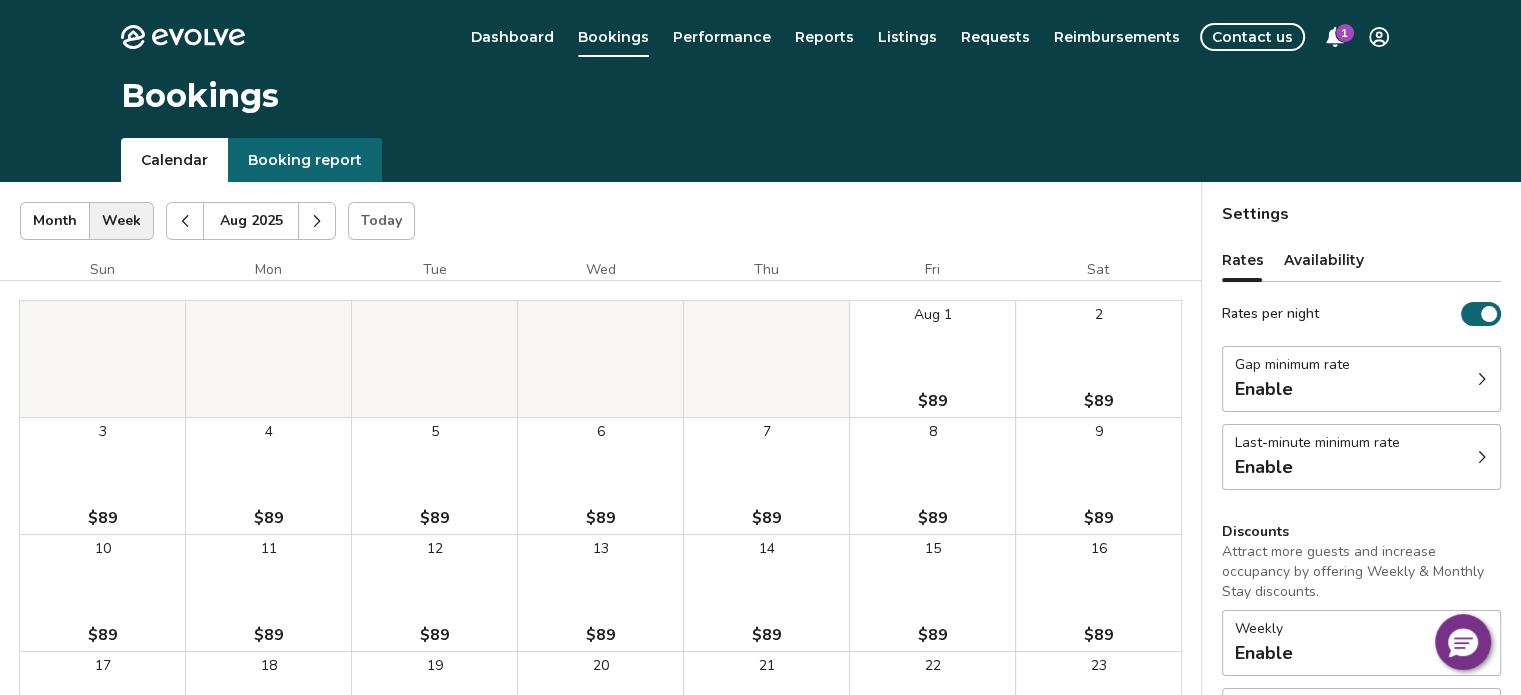 click 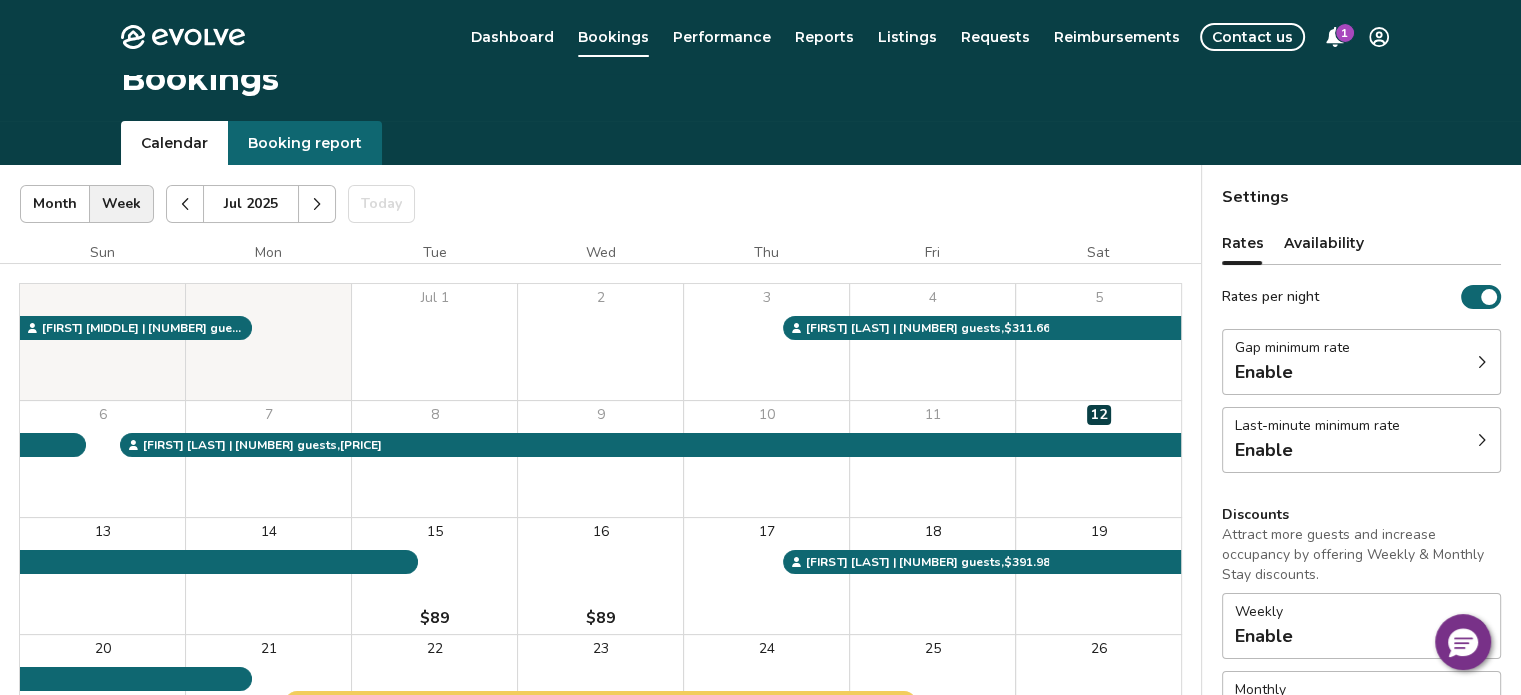 scroll, scrollTop: 0, scrollLeft: 0, axis: both 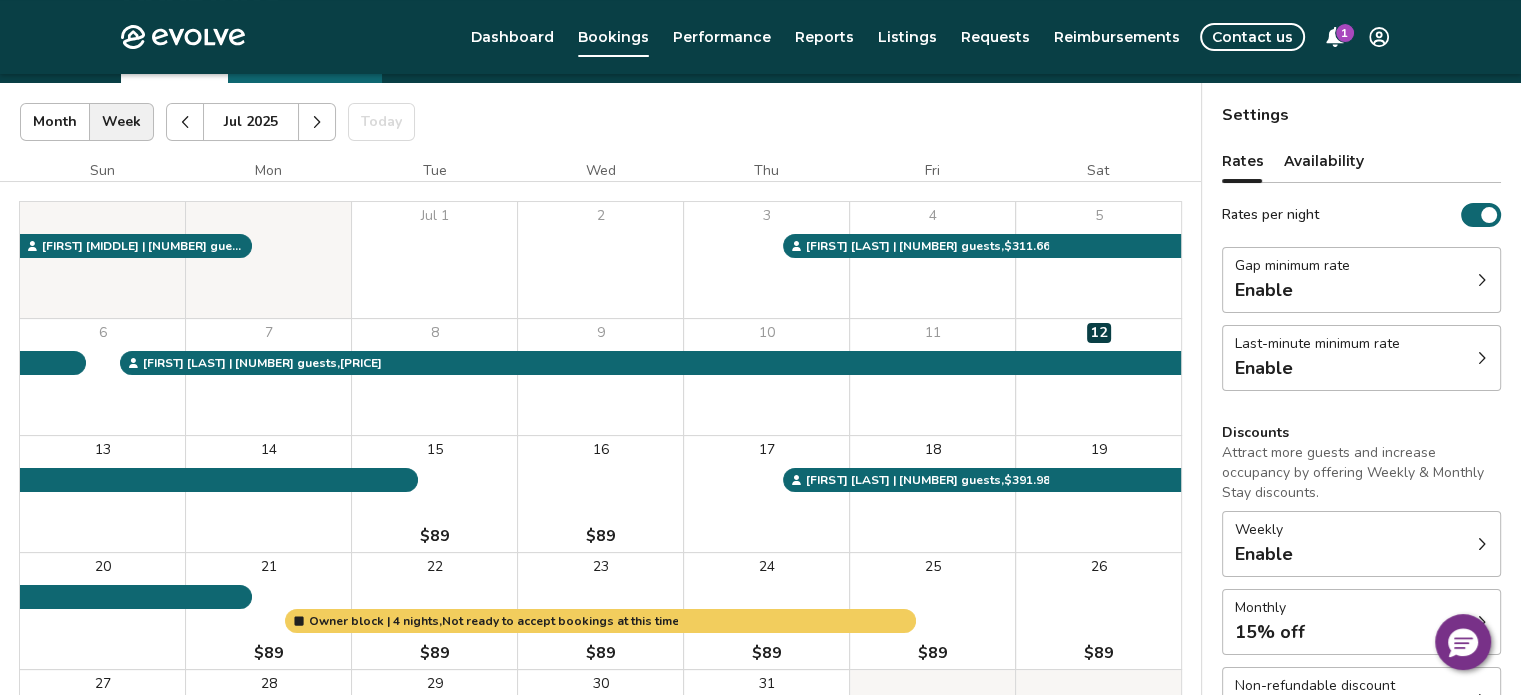 click 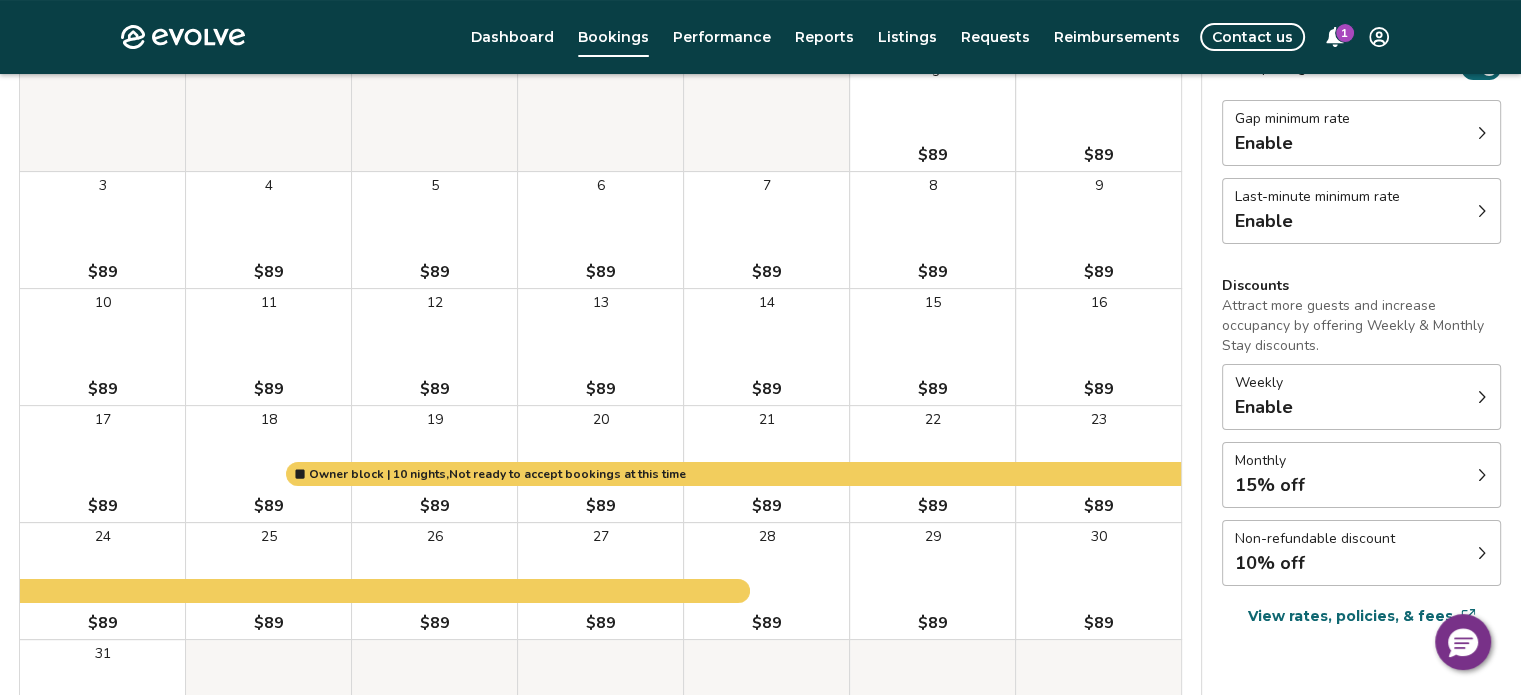 scroll, scrollTop: 248, scrollLeft: 0, axis: vertical 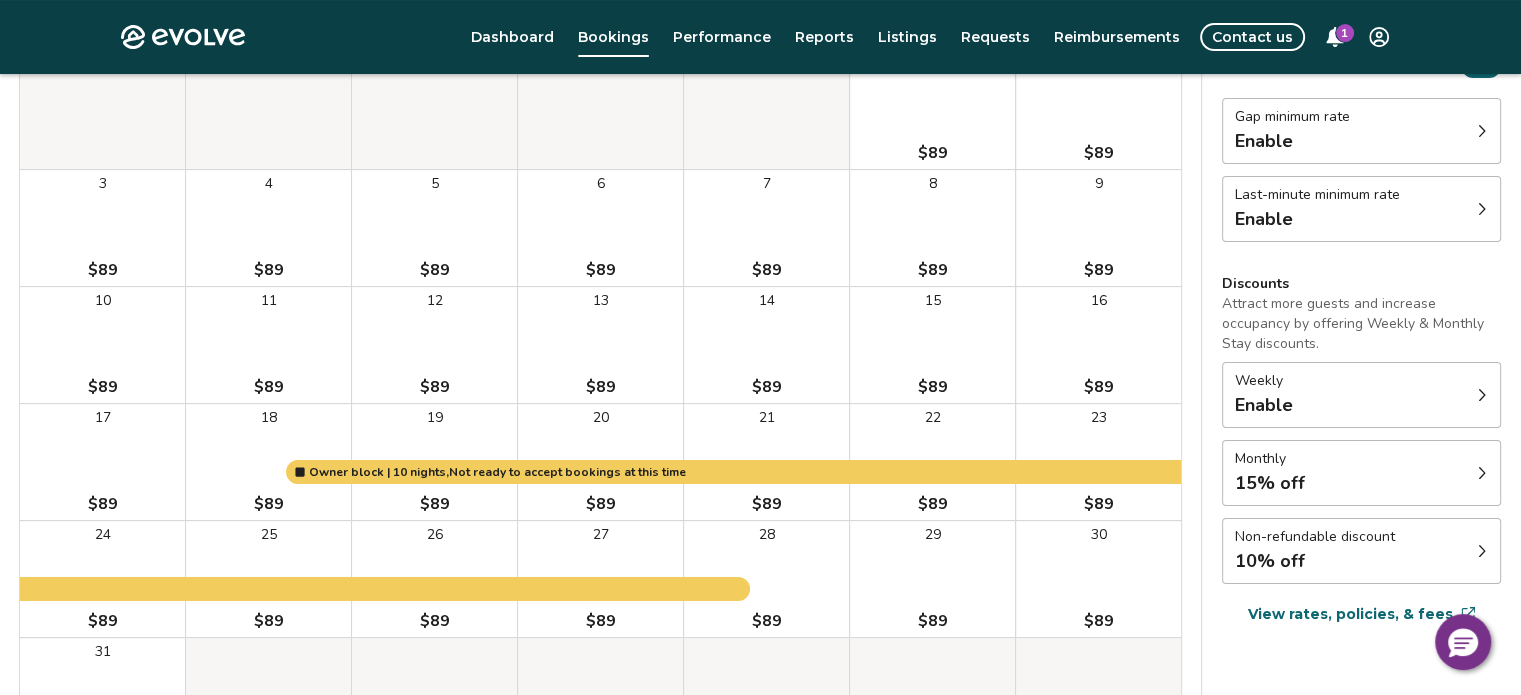 click on "Non-refundable discount 10% off" at bounding box center [1361, 551] 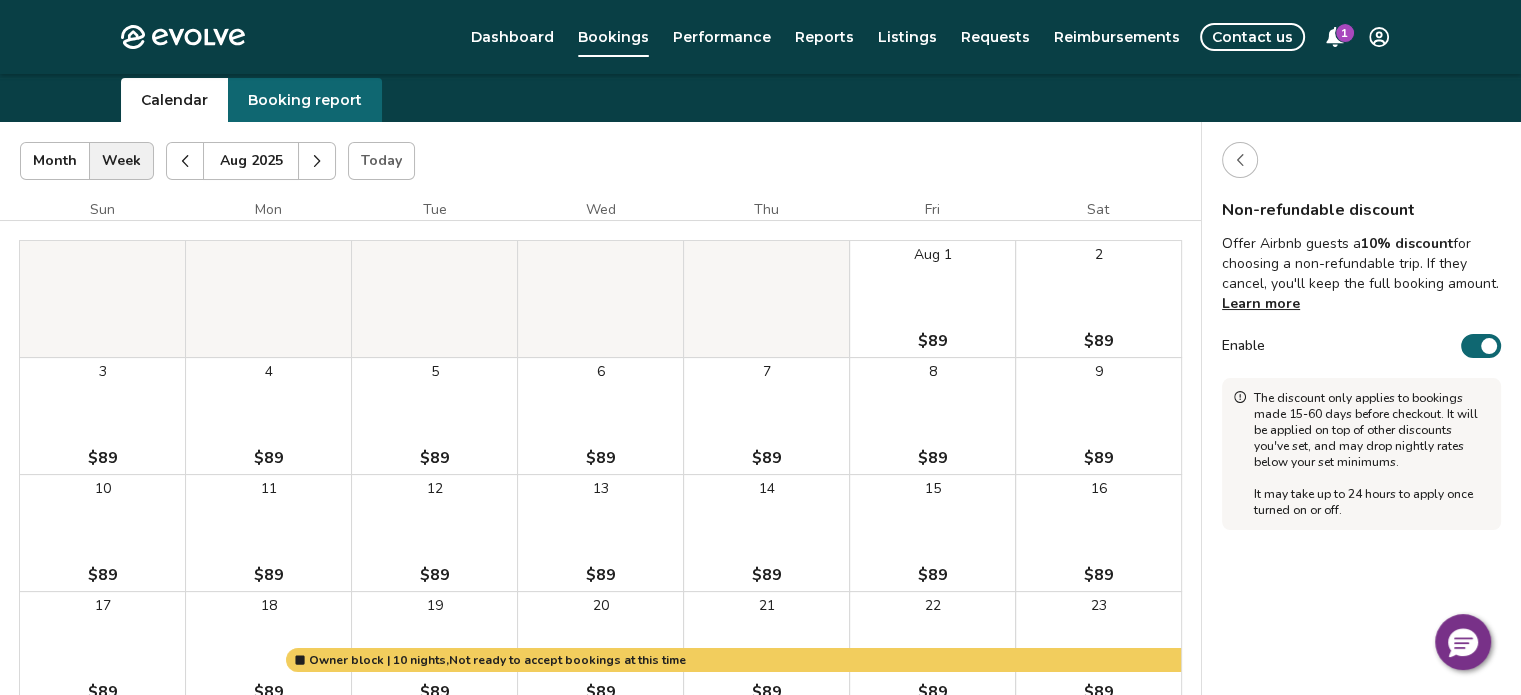 scroll, scrollTop: 59, scrollLeft: 0, axis: vertical 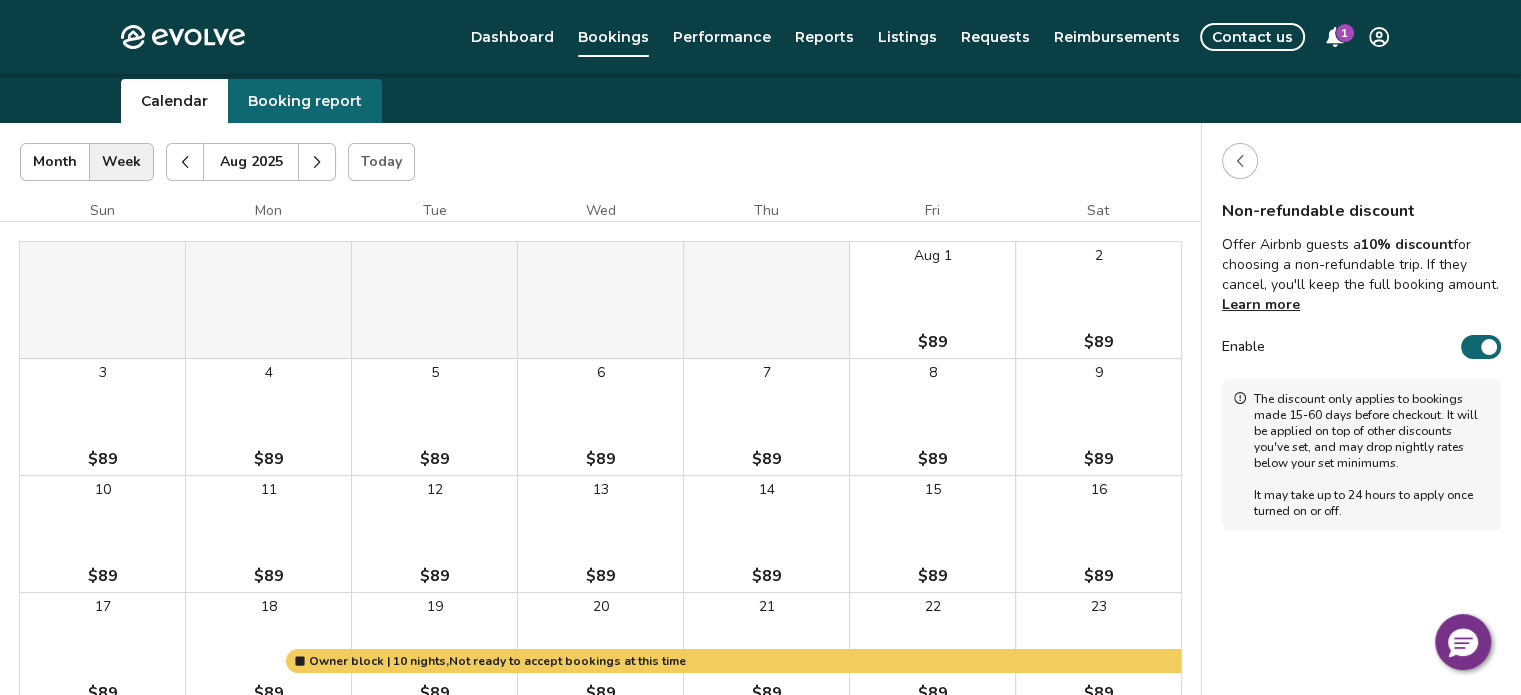 click at bounding box center [1489, 347] 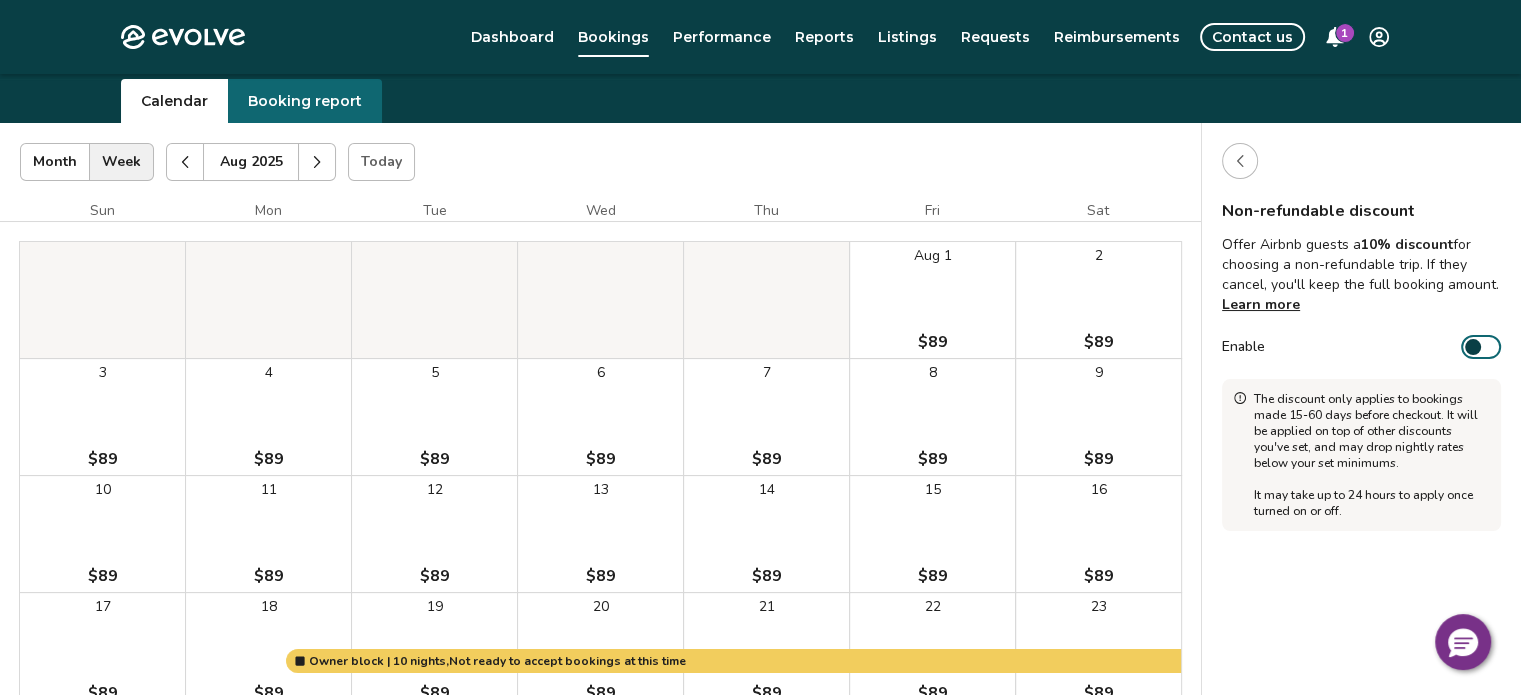 drag, startPoint x: 1246, startPoint y: 152, endPoint x: 1250, endPoint y: 131, distance: 21.377558 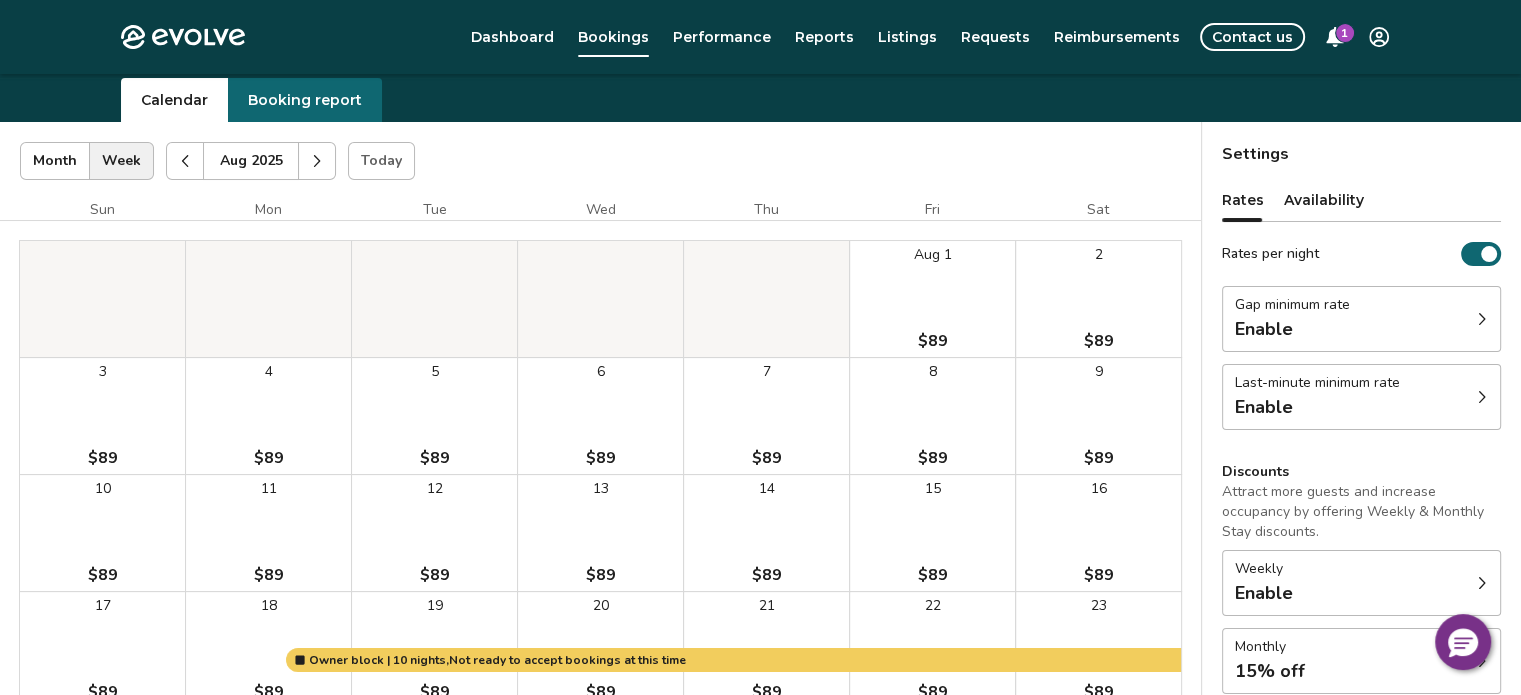 scroll, scrollTop: 59, scrollLeft: 0, axis: vertical 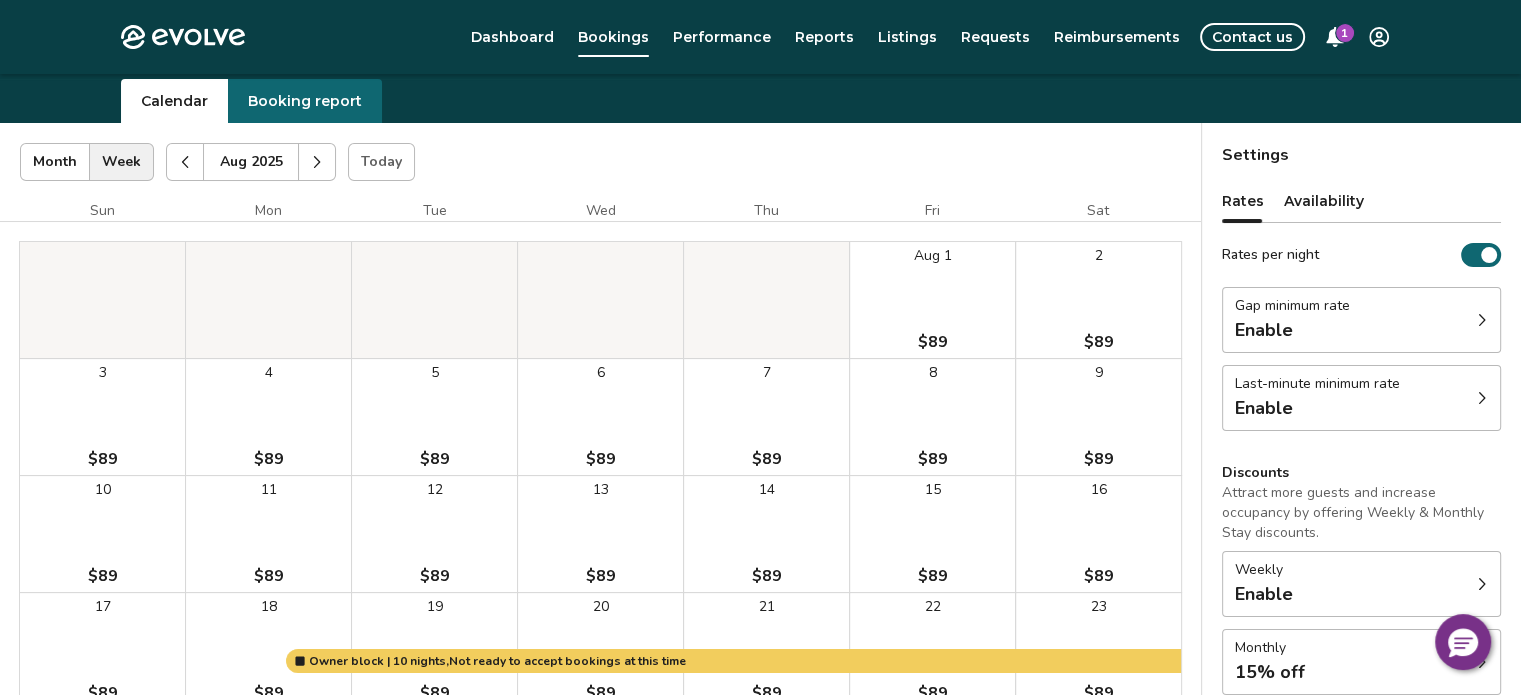 click on "Availability" at bounding box center (1324, 201) 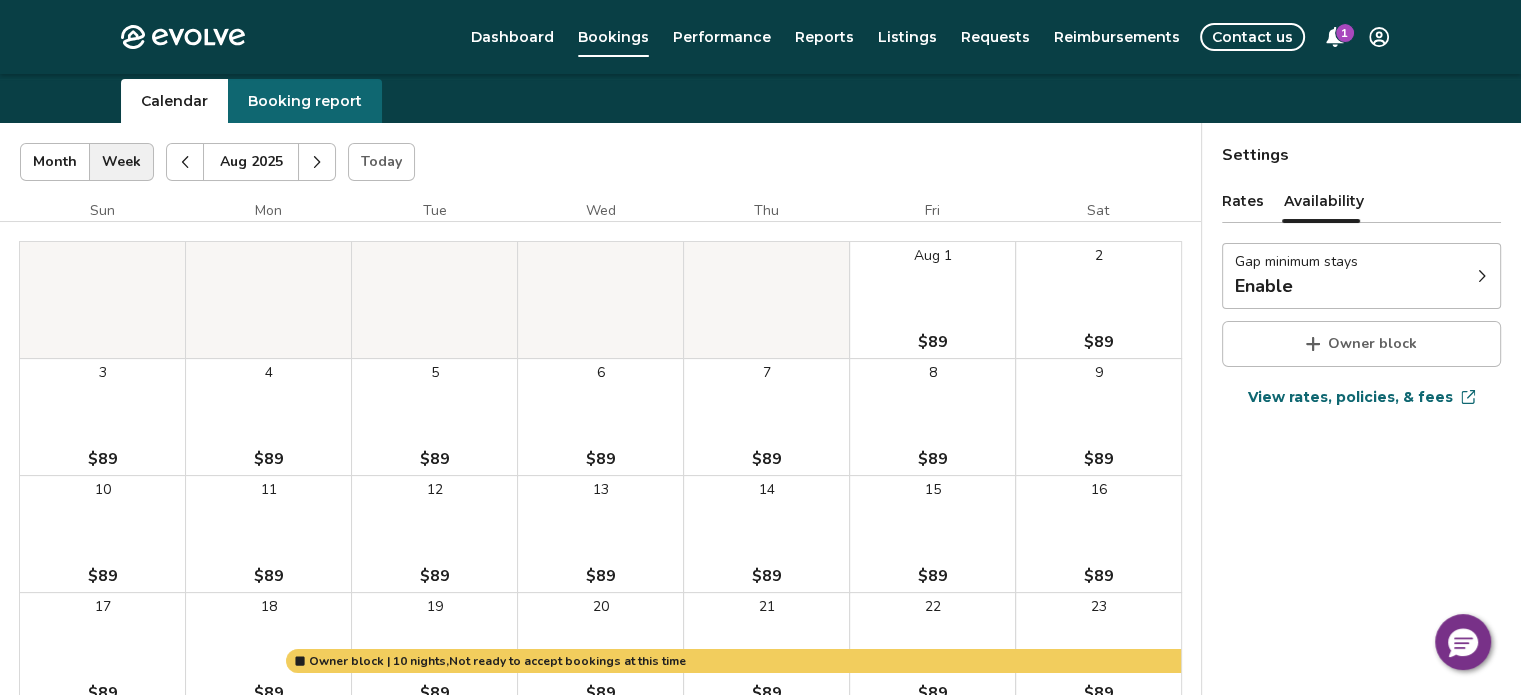 click 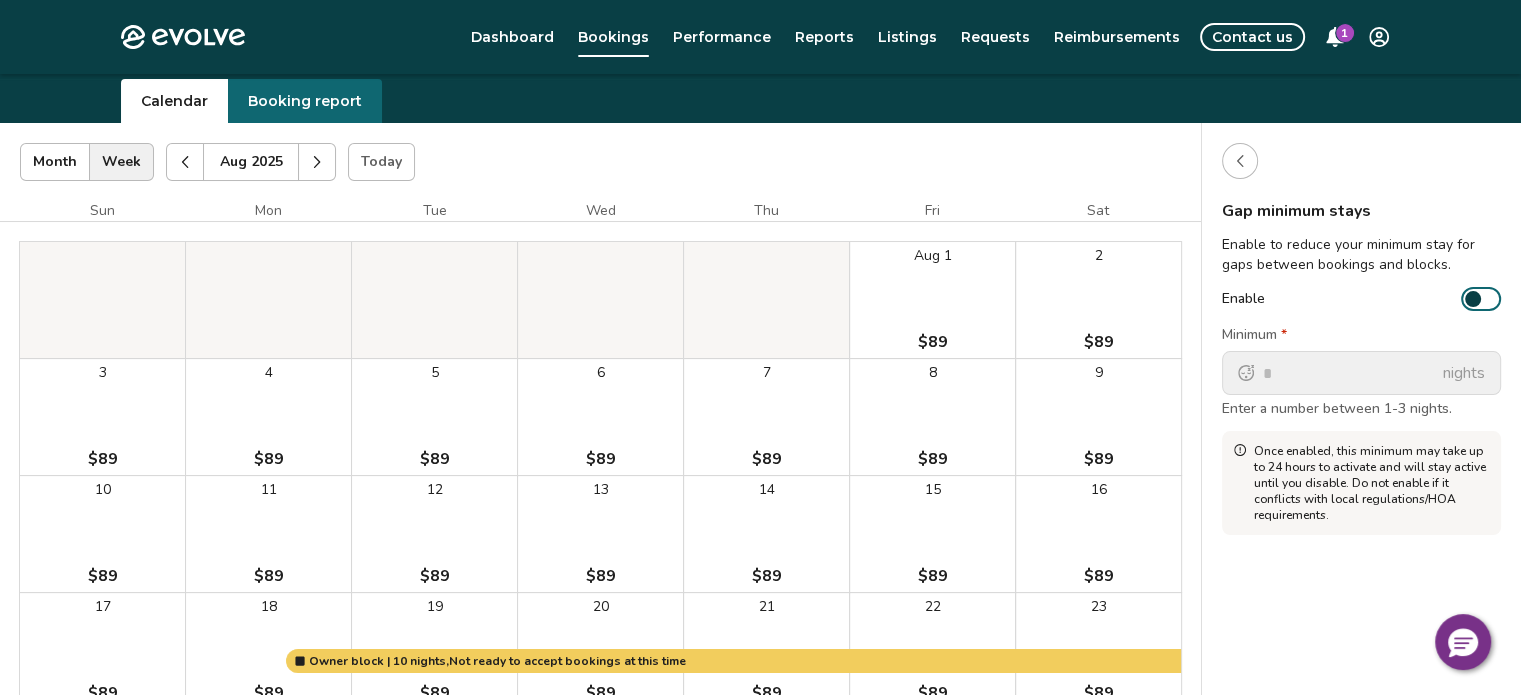 click at bounding box center [1240, 161] 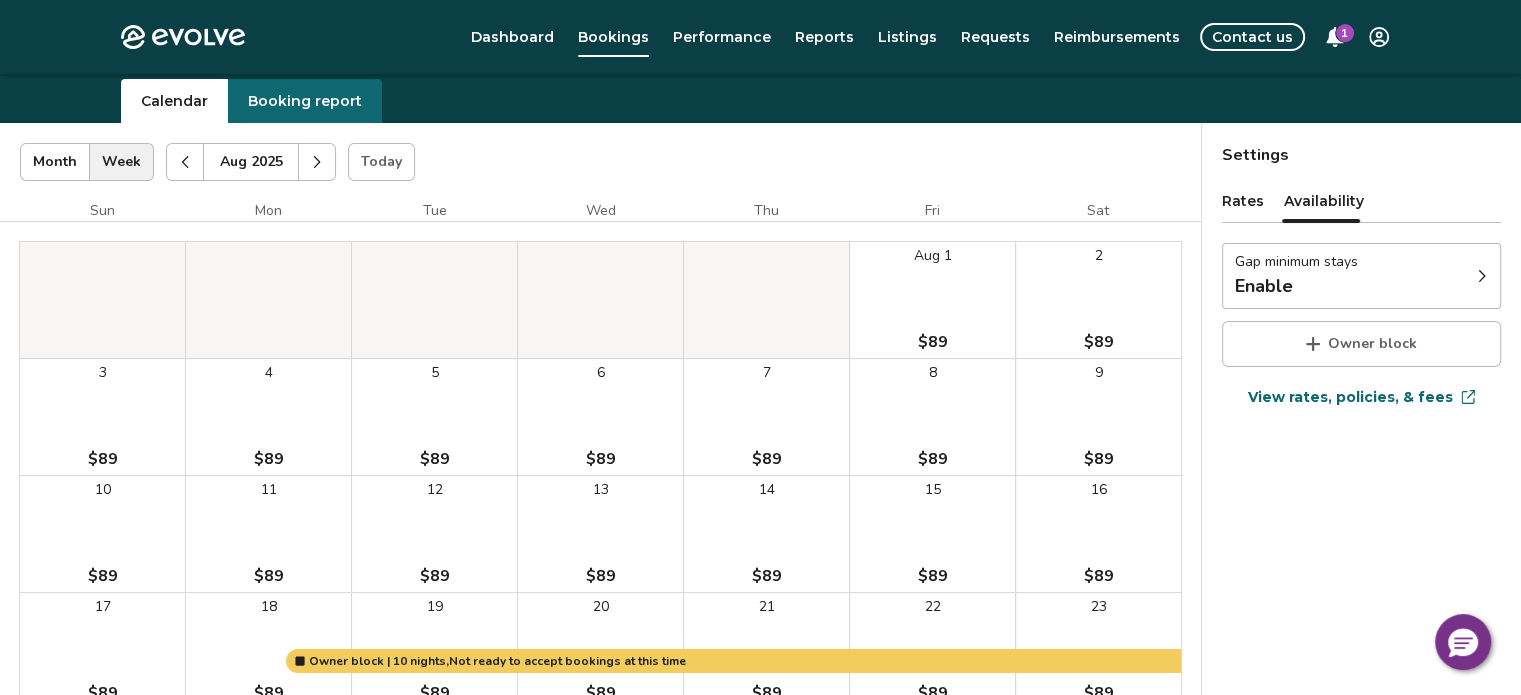 click on "Gap minimum stays Enable" at bounding box center (1361, 276) 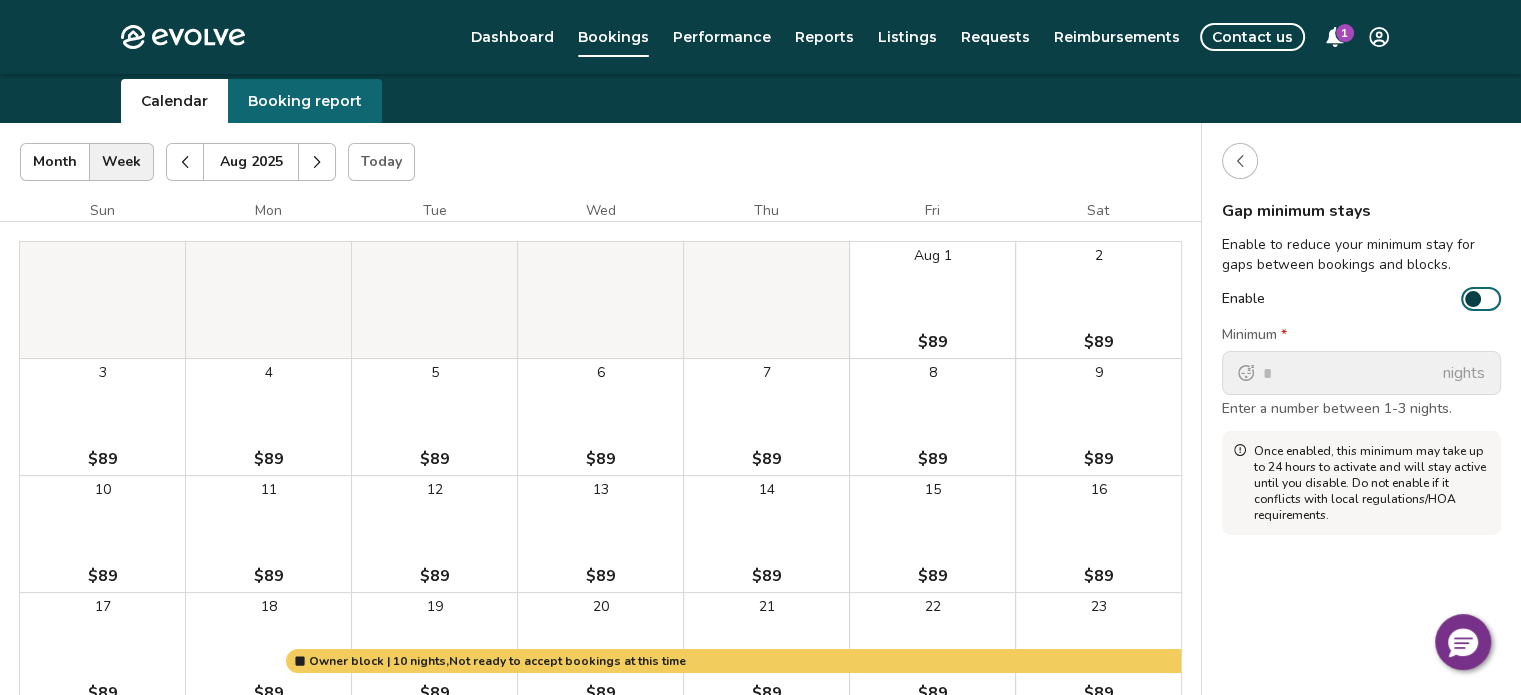 click at bounding box center [1240, 161] 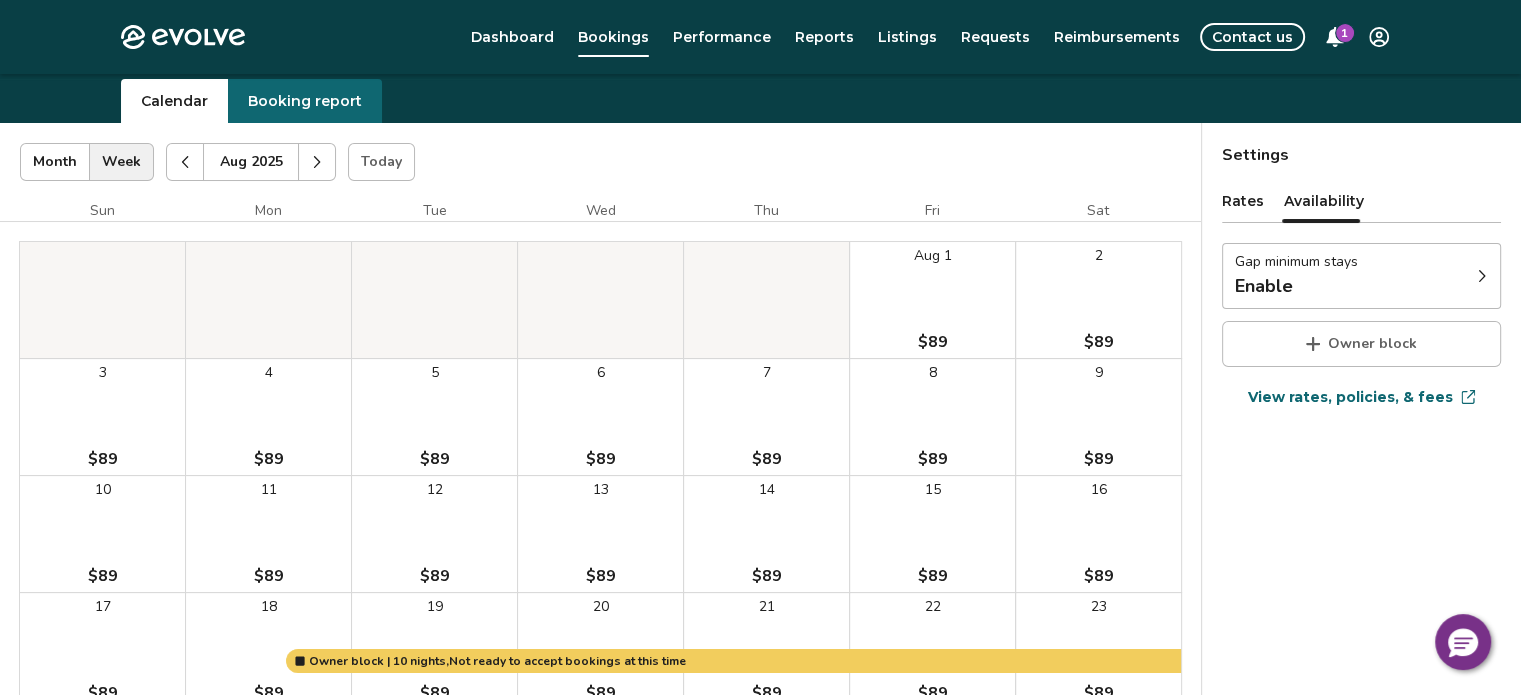 scroll, scrollTop: 0, scrollLeft: 0, axis: both 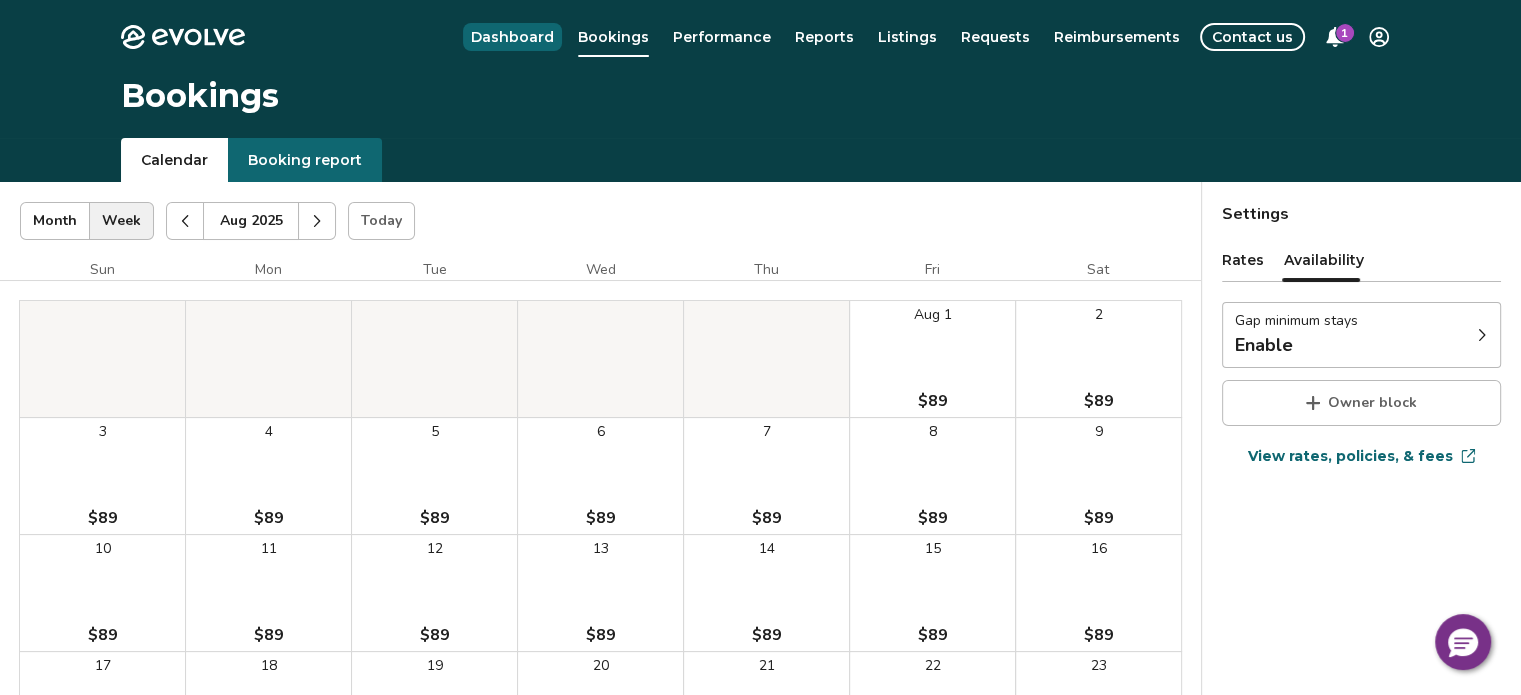 click on "Dashboard" at bounding box center (512, 37) 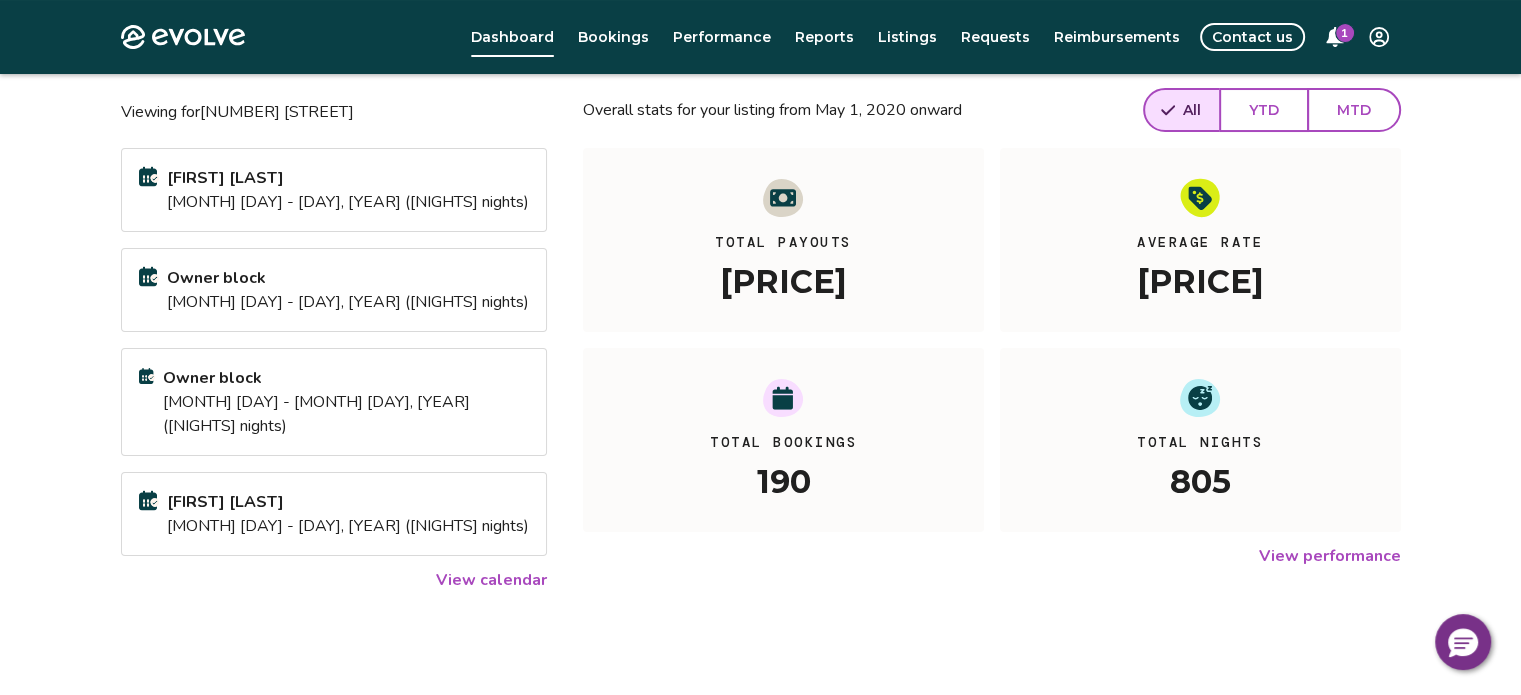 scroll, scrollTop: 156, scrollLeft: 0, axis: vertical 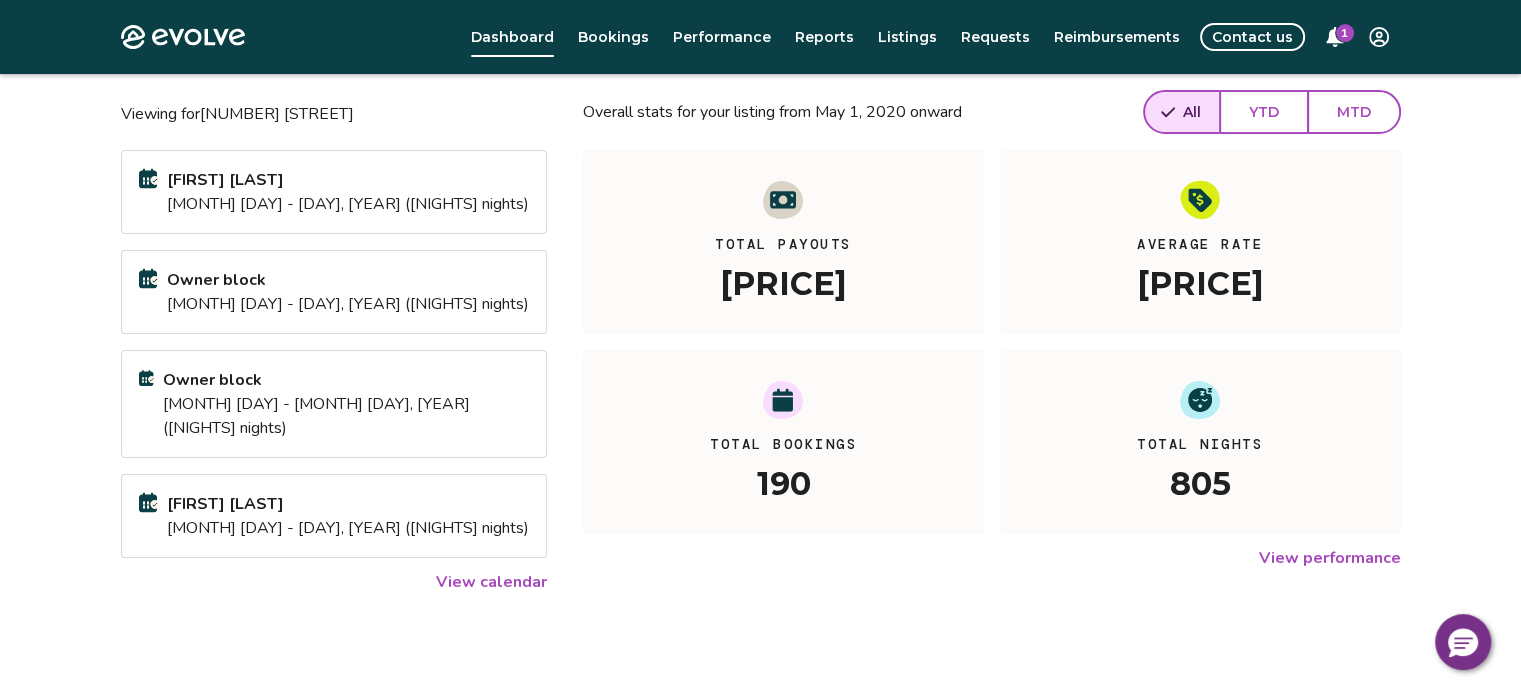 click on "View calendar" at bounding box center [491, 582] 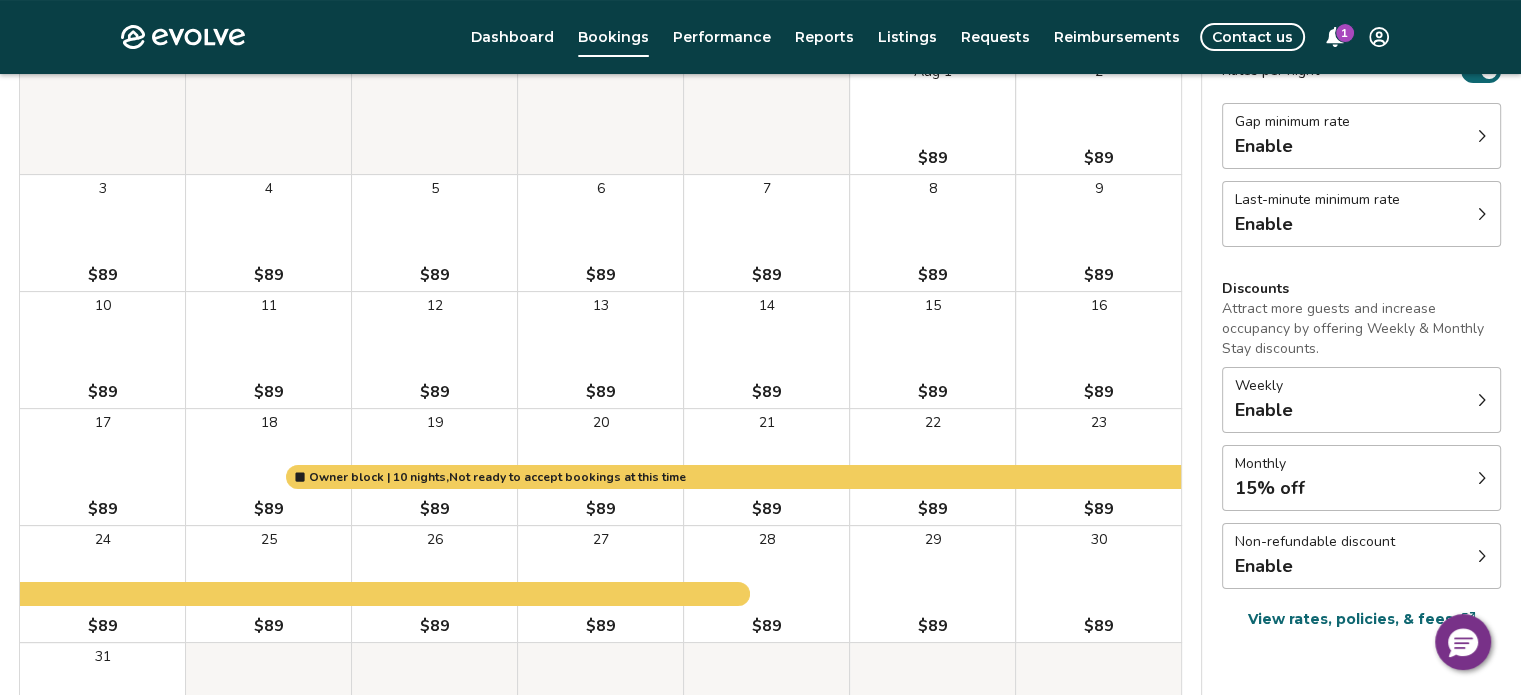 scroll, scrollTop: 0, scrollLeft: 0, axis: both 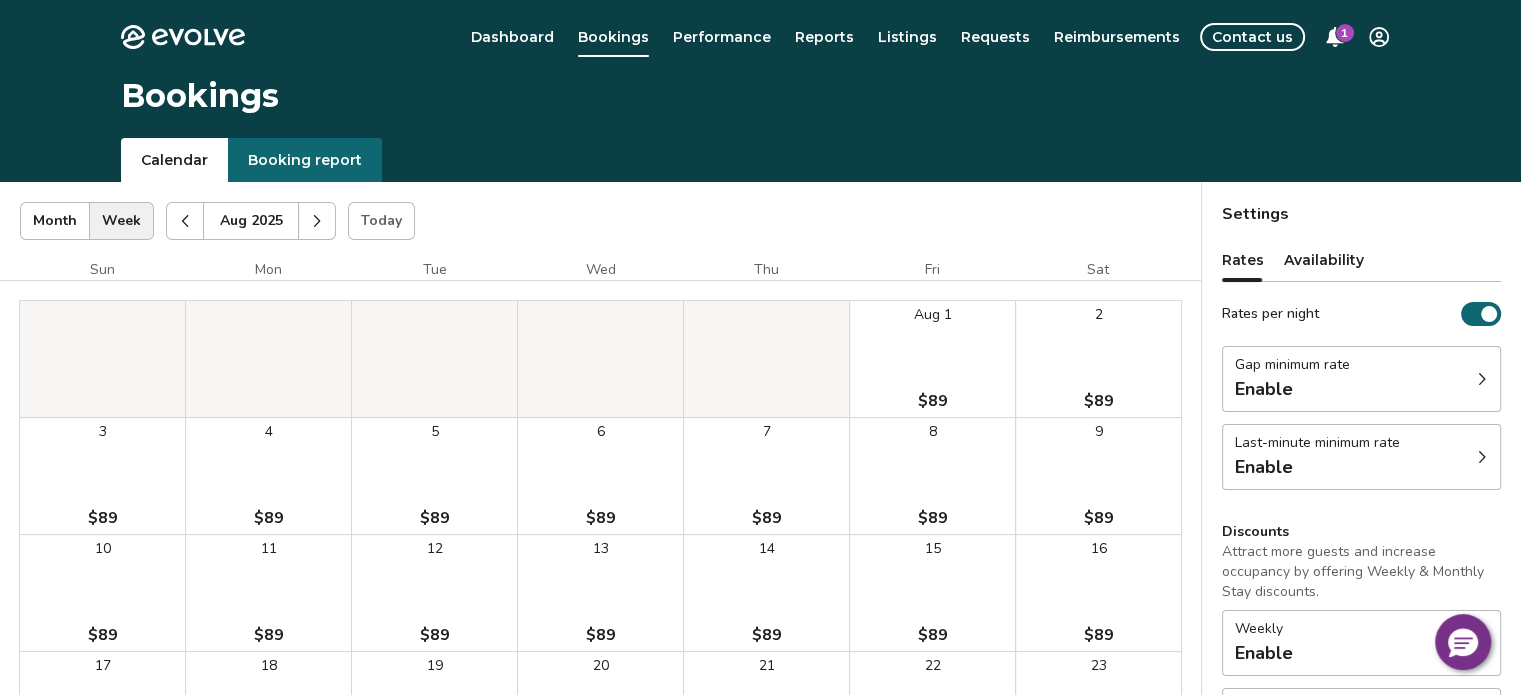 click on "Evolve Dashboard Bookings Performance Reports Listings Requests Reimbursements Contact us 1 Bookings Calendar Booking report Aug 2025  | Views Month Week Aug 2025 Today Settings 15602 N 45th Pl Aug 2025 Sun Mon Tue Wed Thu Fri Sat Aug 1 $89 2 $89 3 $89 4 $89 5 $89 6 $89 7 $89 8 $89 9 $89 10 $89 11 $89 12 $89 13 $89 14 $89 15 $89 16 $89 17 $89 18 $89 19 $89 20 $89 21 $89 22 $89 23 $89 24 $89 25 $89 26 $89 27 $89 28 $89 29 $89 30 $89 31 $89 Owner block | 10 nights,  Not ready to accept bookings at this time Booking Pending Evolve/Owner Settings Rates Availability Rates per night Gap minimum rate Enable Last-minute minimum rate Enable Discounts Attract more guests and increase occupancy by offering Weekly & Monthly Stay discounts. Weekly Enable Monthly 15% off Non-refundable discount Enable View rates, policies, & fees Gap minimum rate Reduce your minimum rate by 20%  to help fill nights between bookings  (Fridays and Saturdays excluded). Enable Last-minute minimum rate Reduce your minimum rate by 20% Enable" at bounding box center [760, 571] 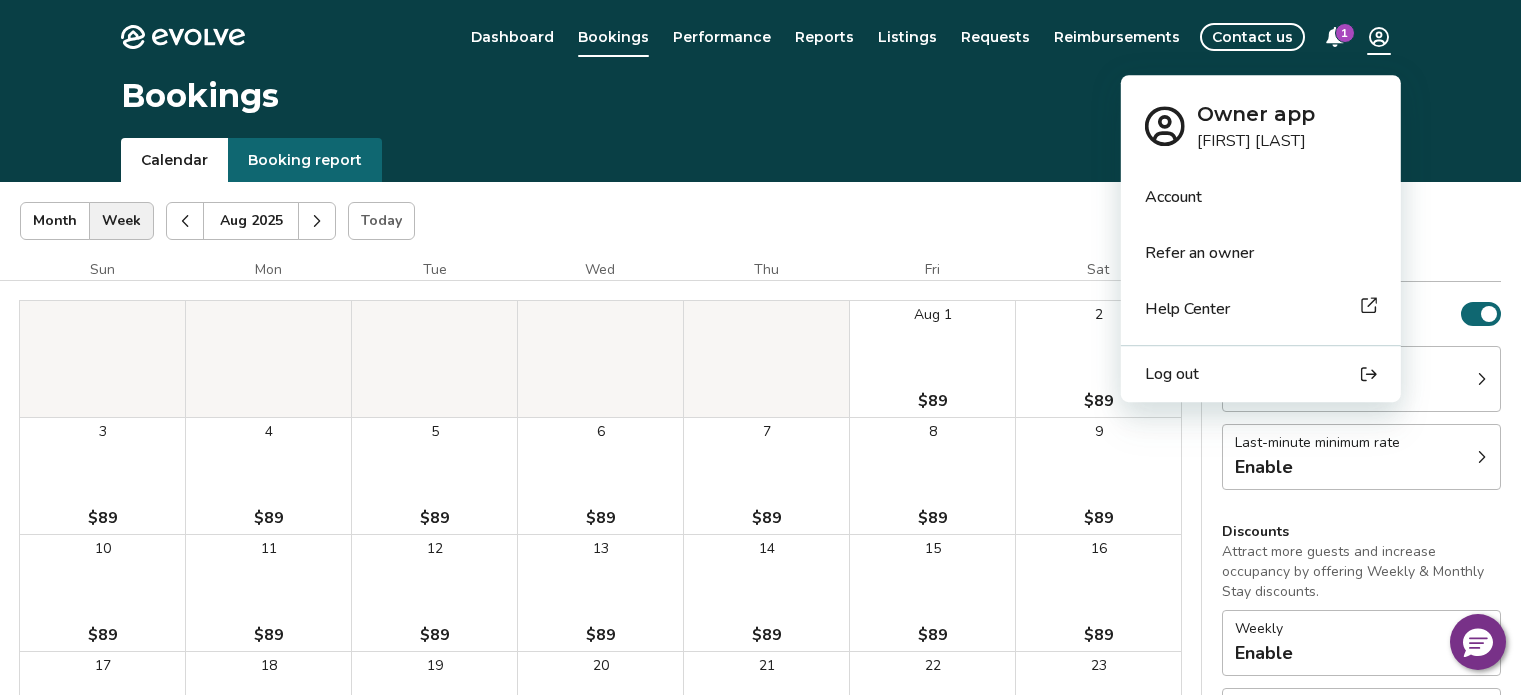 click on "Log out" at bounding box center (1261, 374) 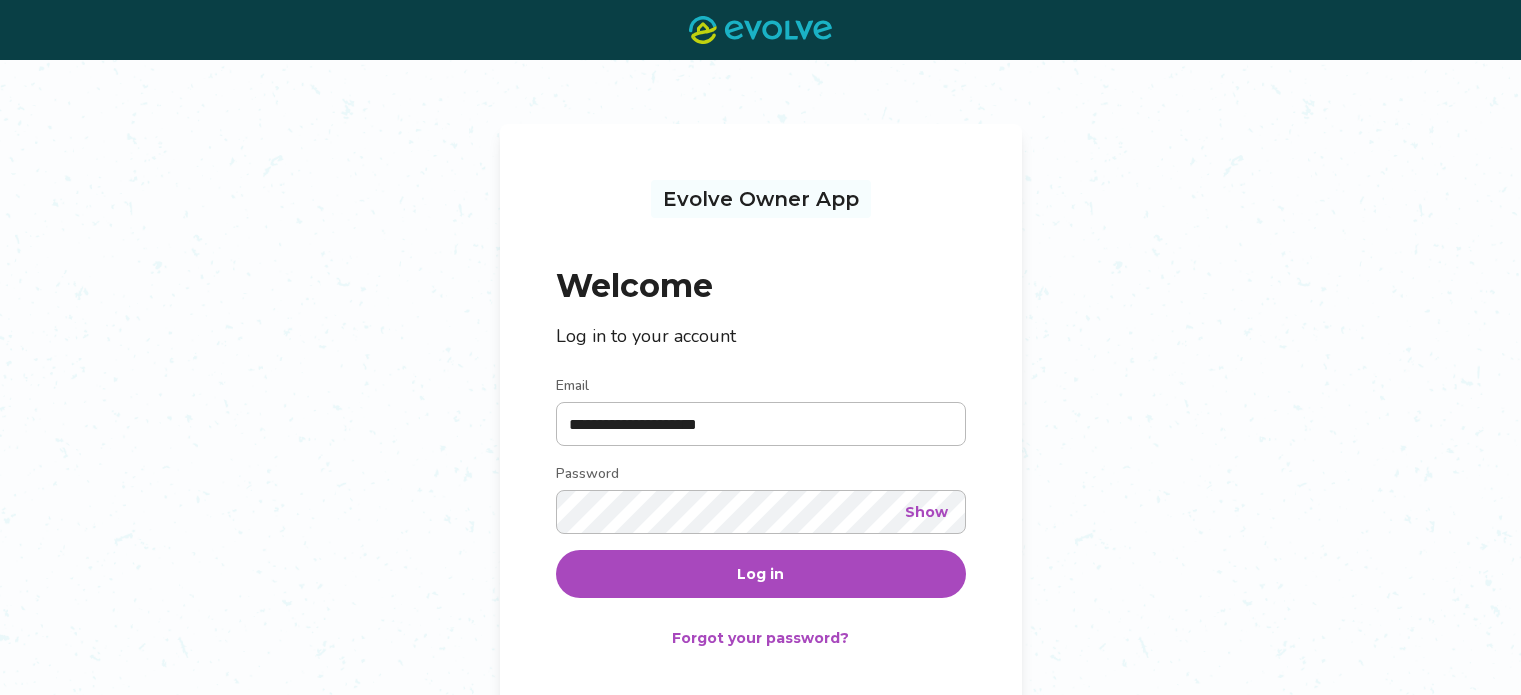 scroll, scrollTop: 0, scrollLeft: 0, axis: both 